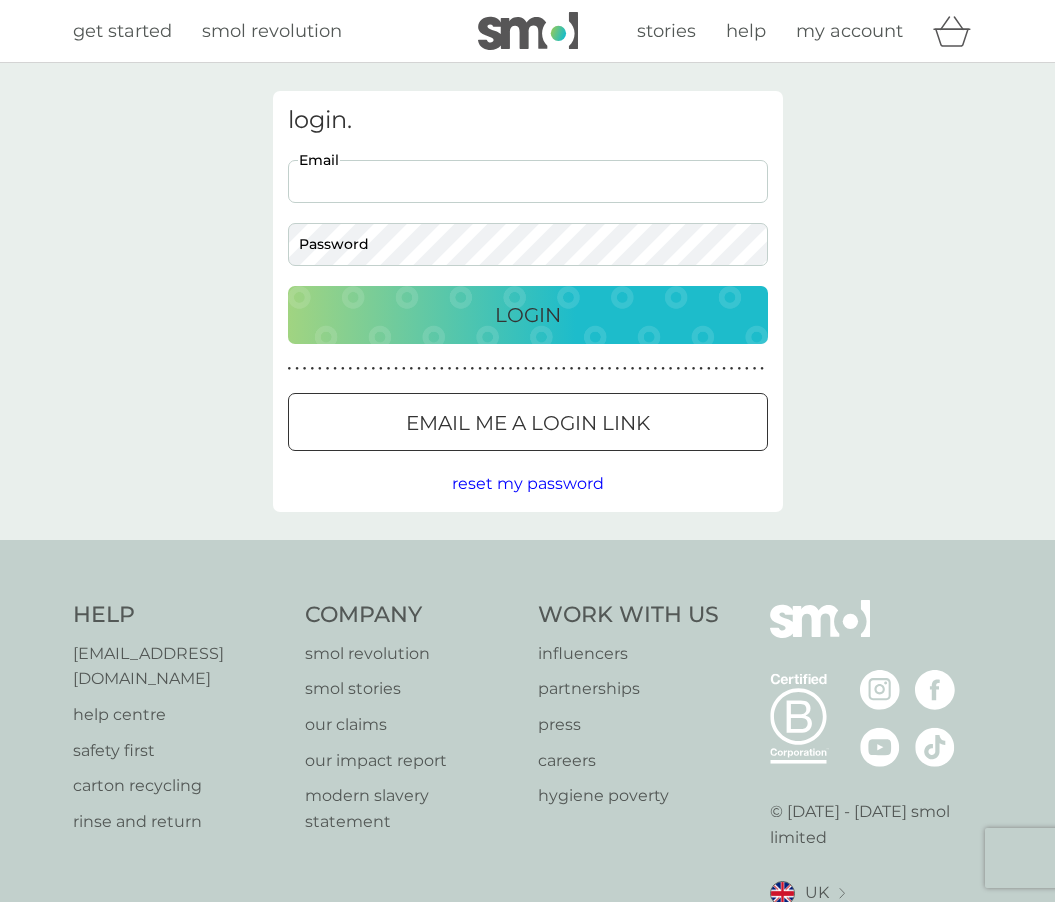 scroll, scrollTop: 0, scrollLeft: 0, axis: both 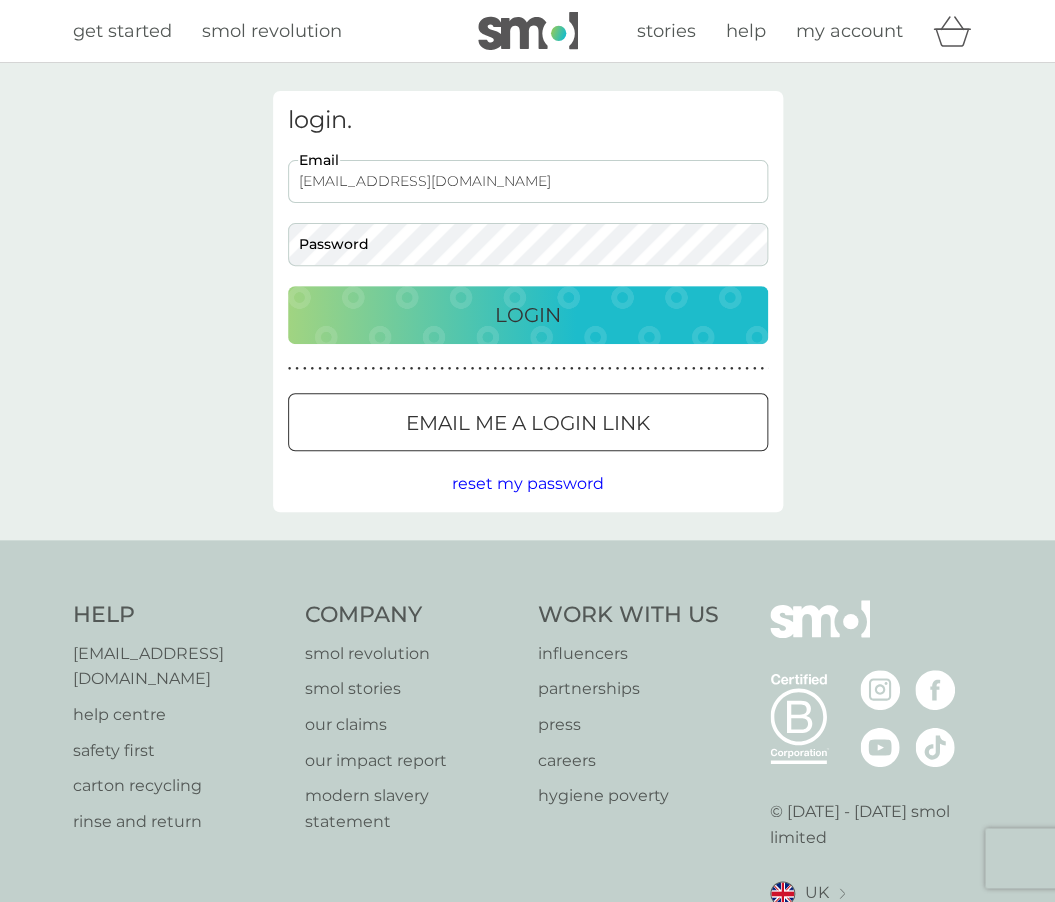 type on "[EMAIL_ADDRESS][DOMAIN_NAME]" 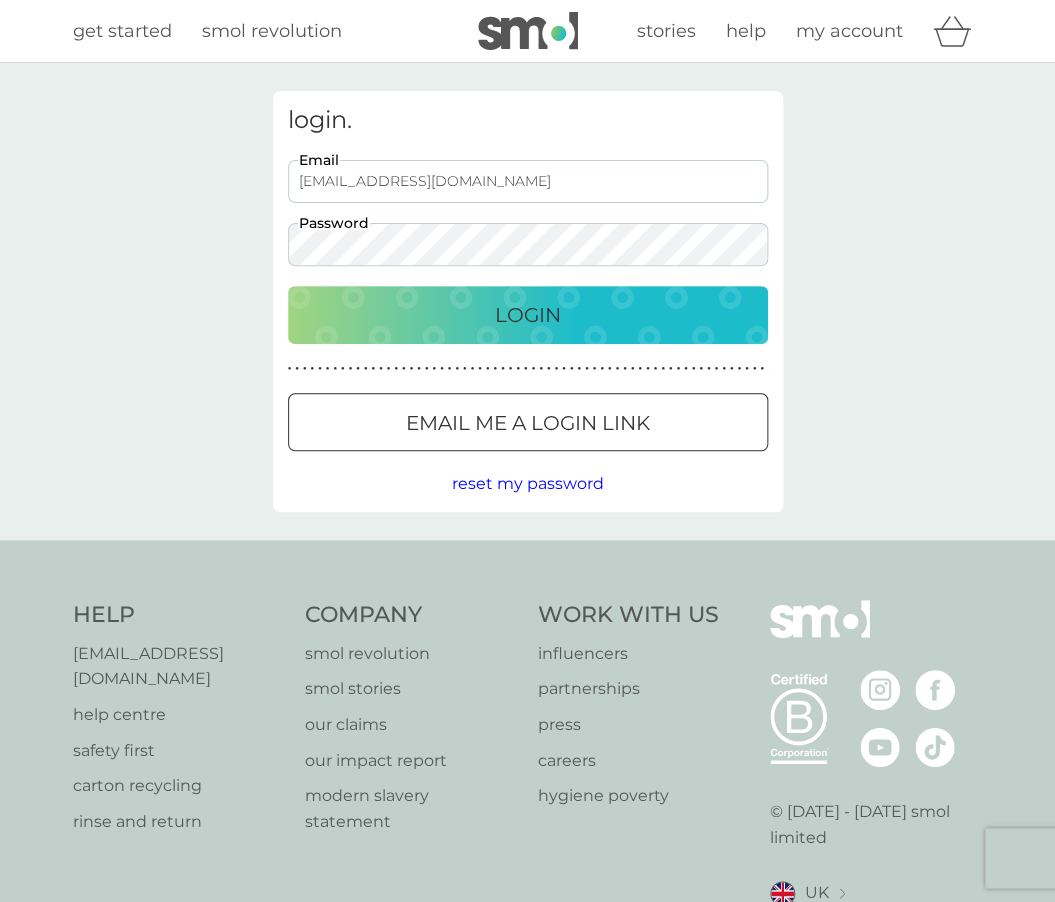 click on "Login" at bounding box center (528, 315) 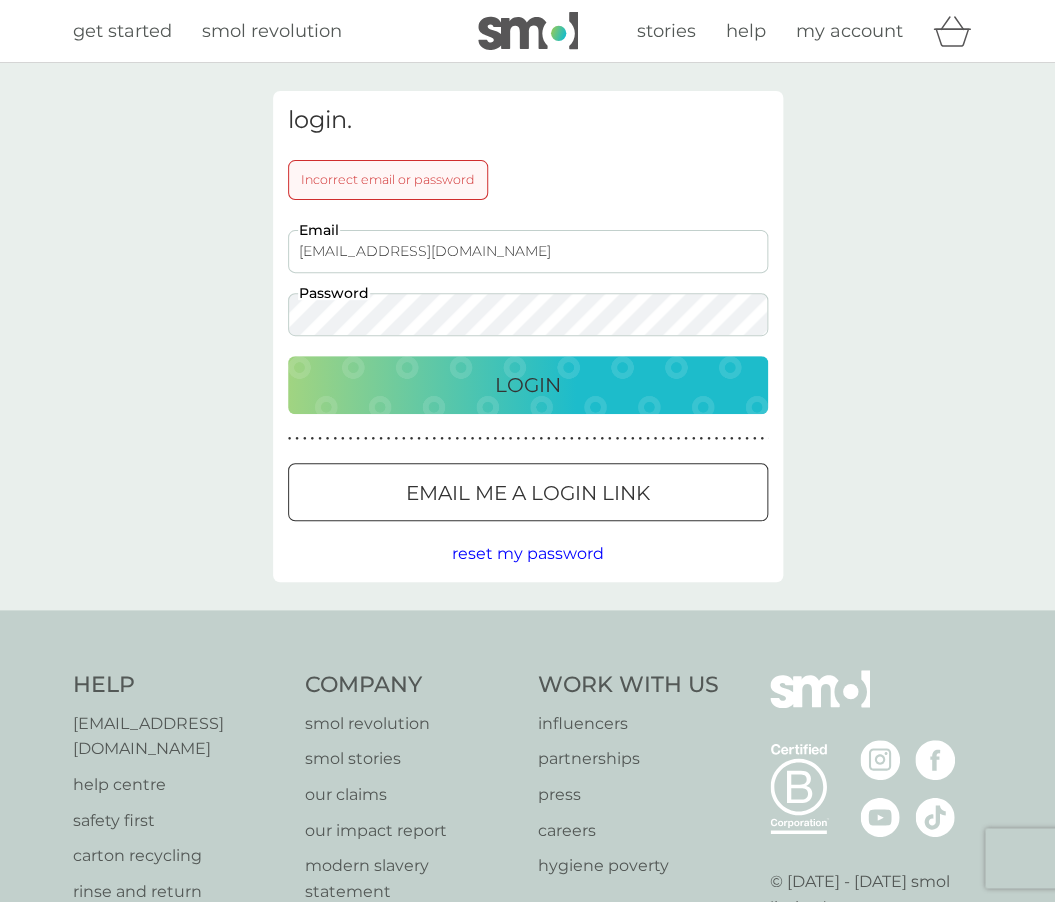 click on "Login" at bounding box center [528, 385] 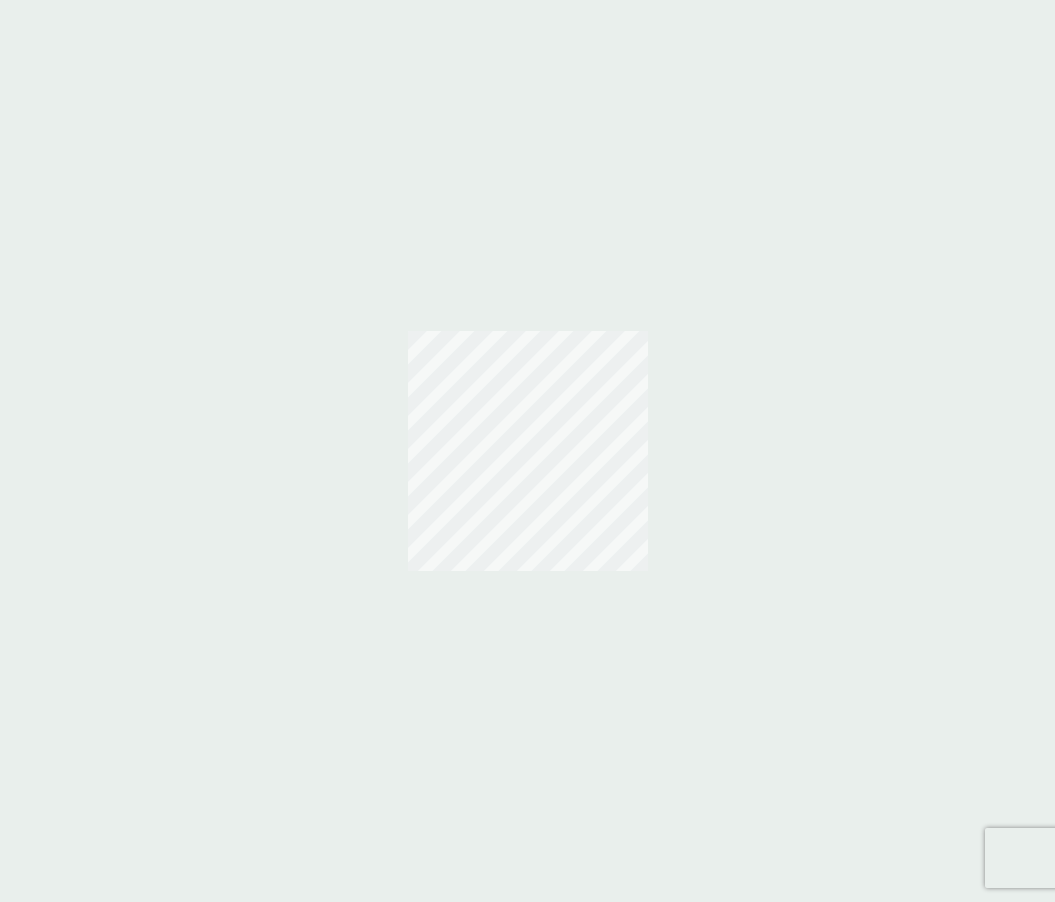scroll, scrollTop: 0, scrollLeft: 0, axis: both 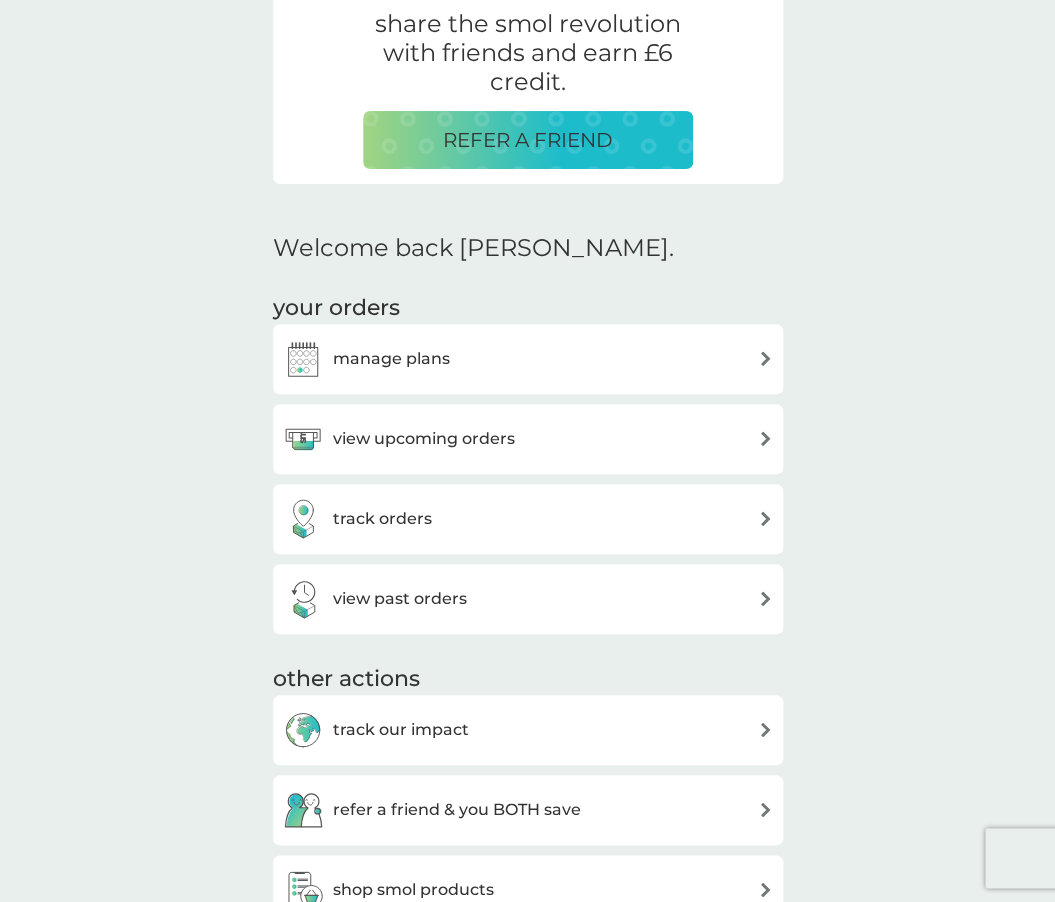 click on "manage plans" at bounding box center [528, 359] 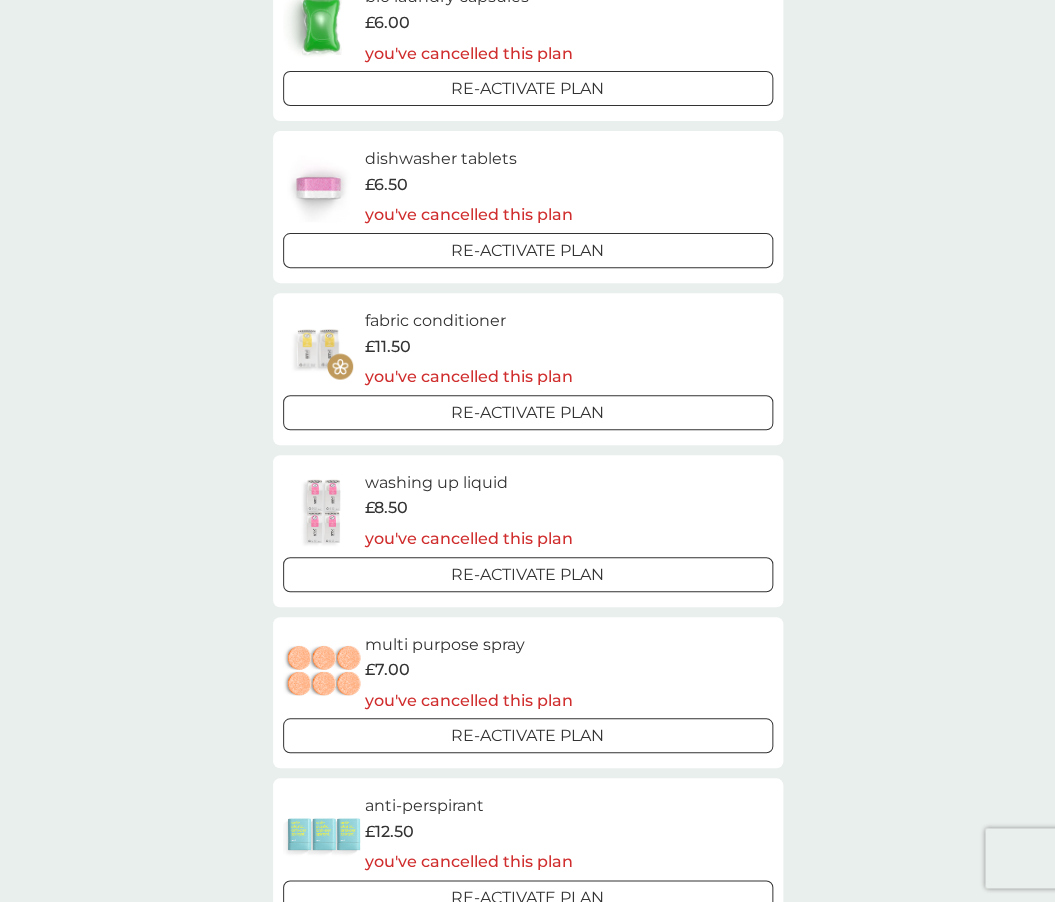 scroll, scrollTop: 0, scrollLeft: 0, axis: both 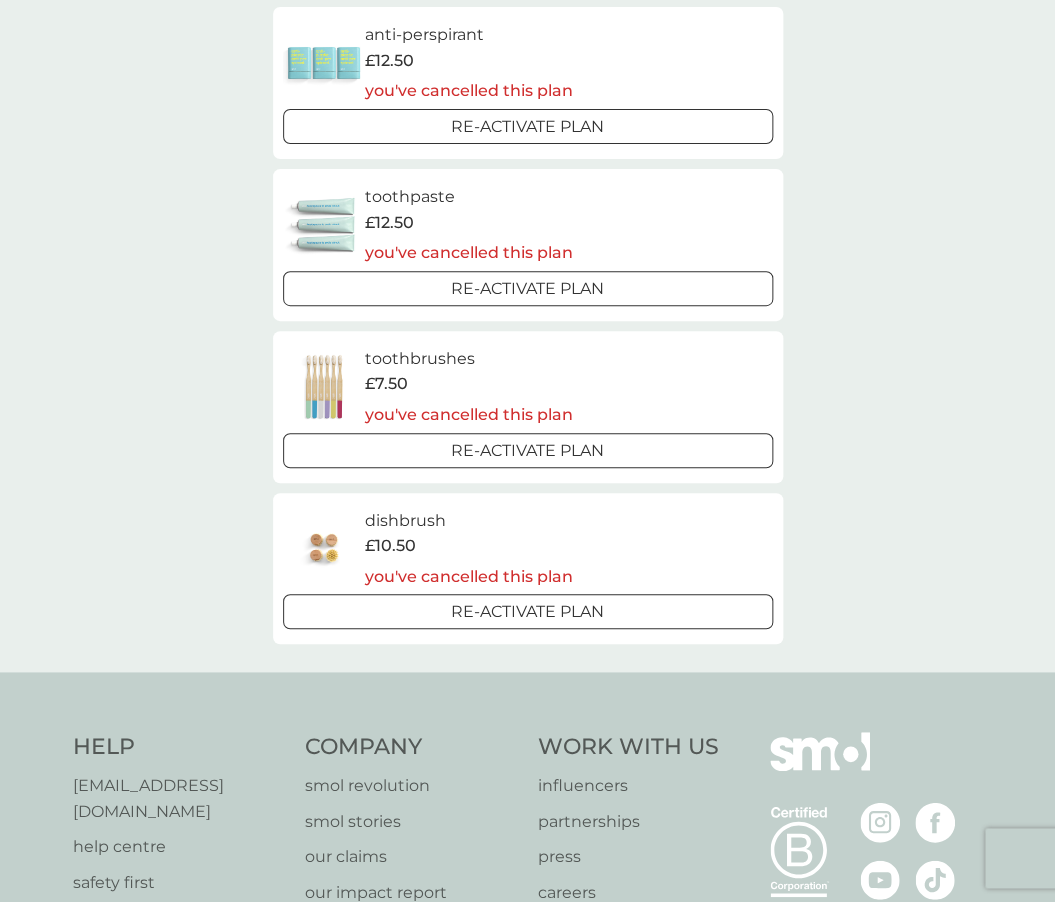 click on "Re-activate Plan" at bounding box center (528, 288) 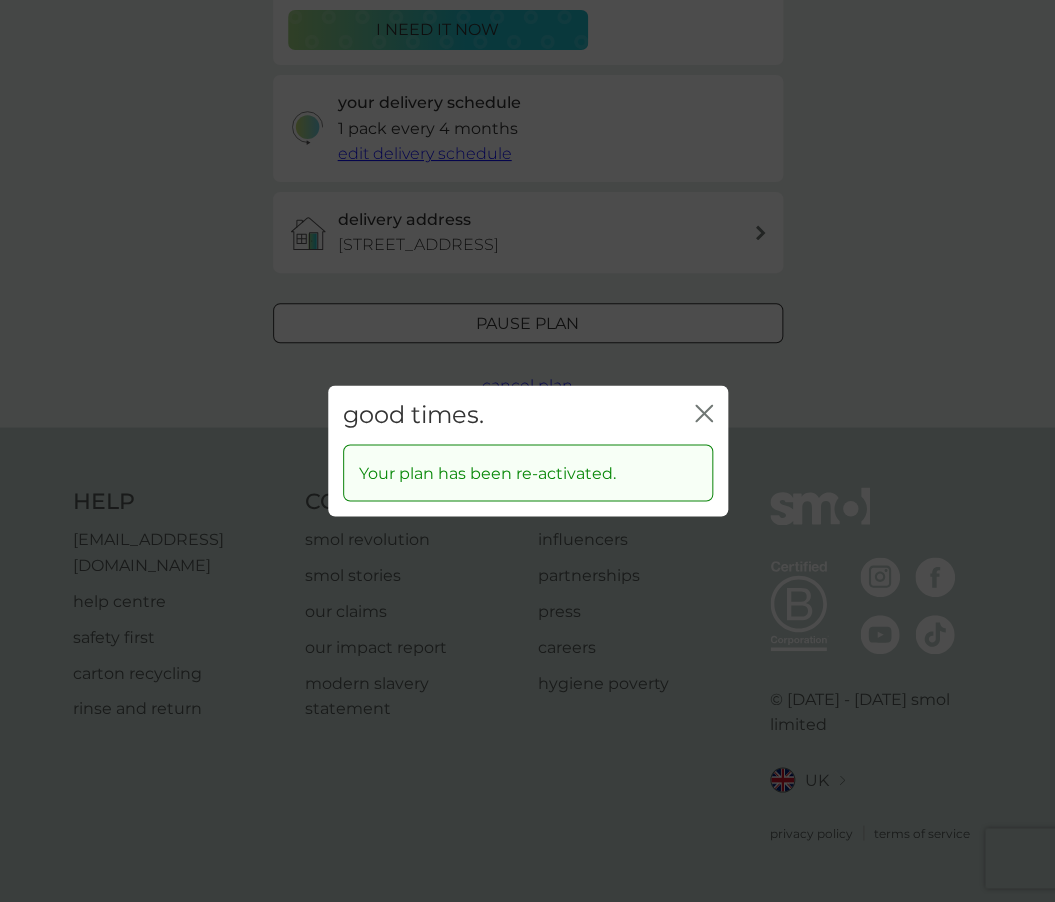 scroll, scrollTop: 0, scrollLeft: 0, axis: both 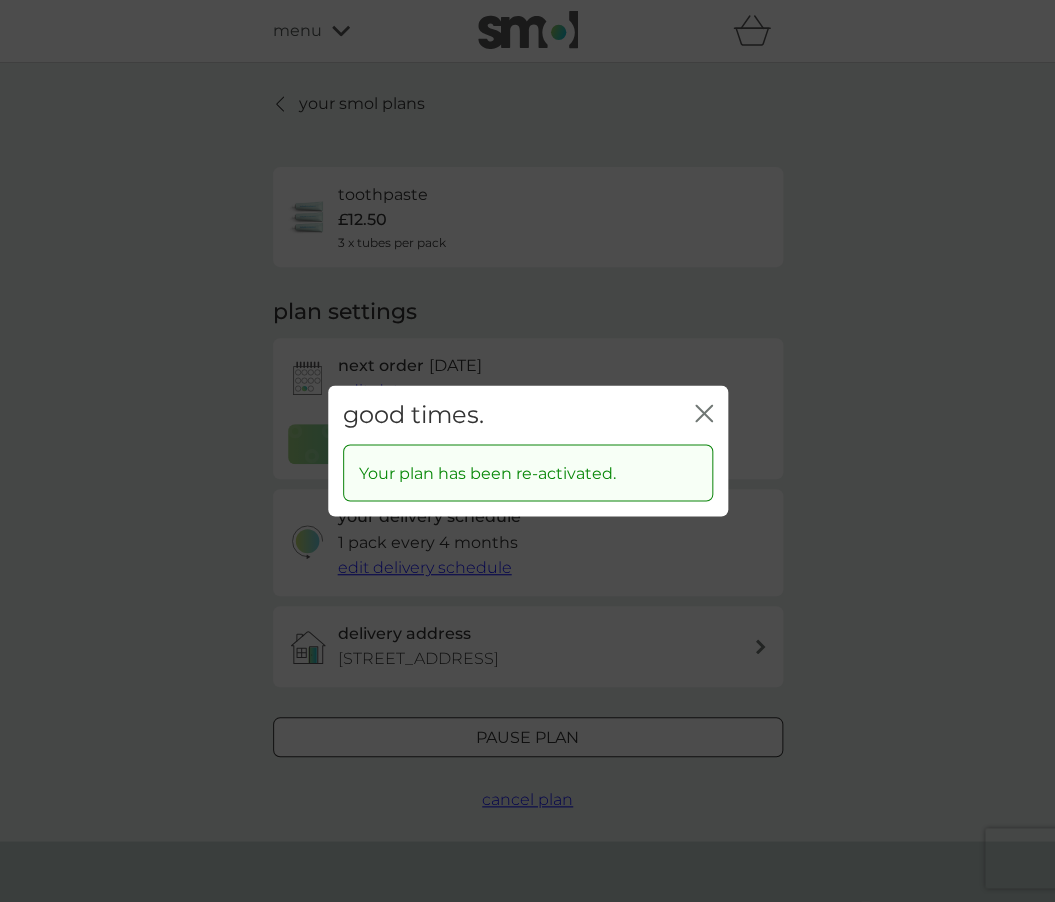 click 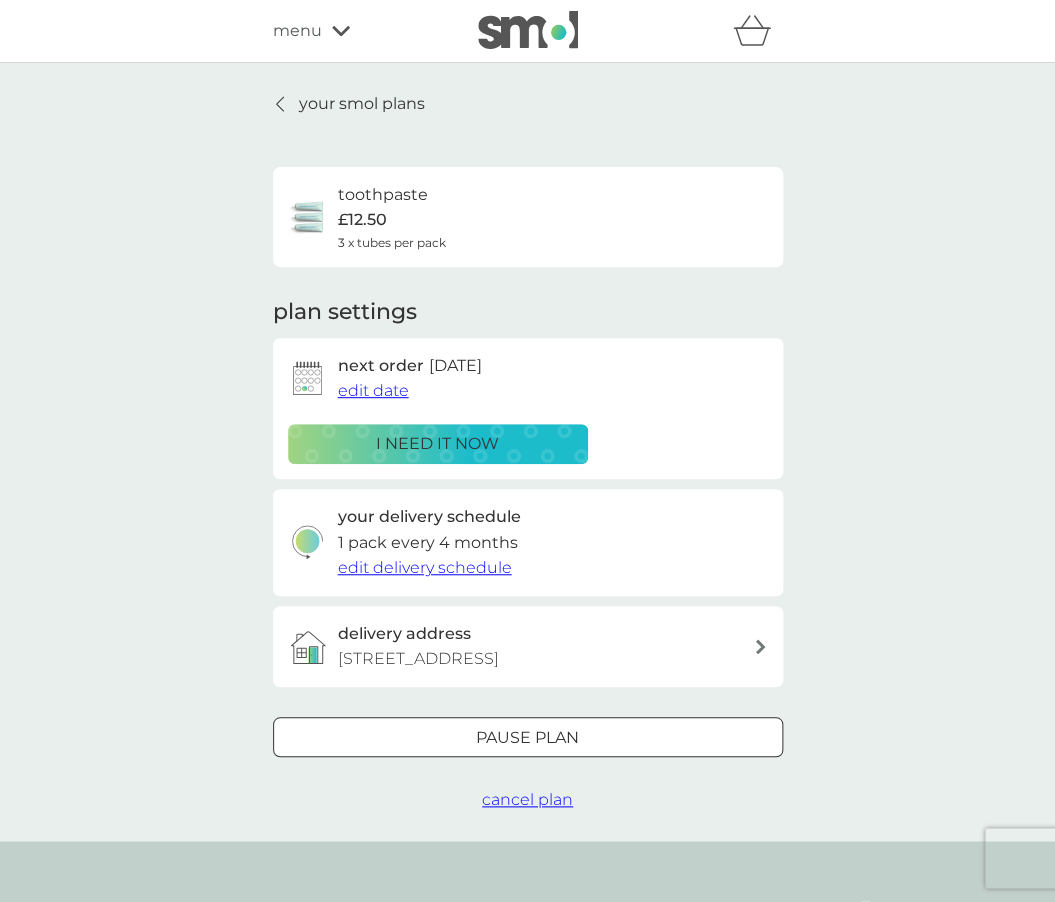 click on "delivery address [STREET_ADDRESS]" at bounding box center (528, 646) 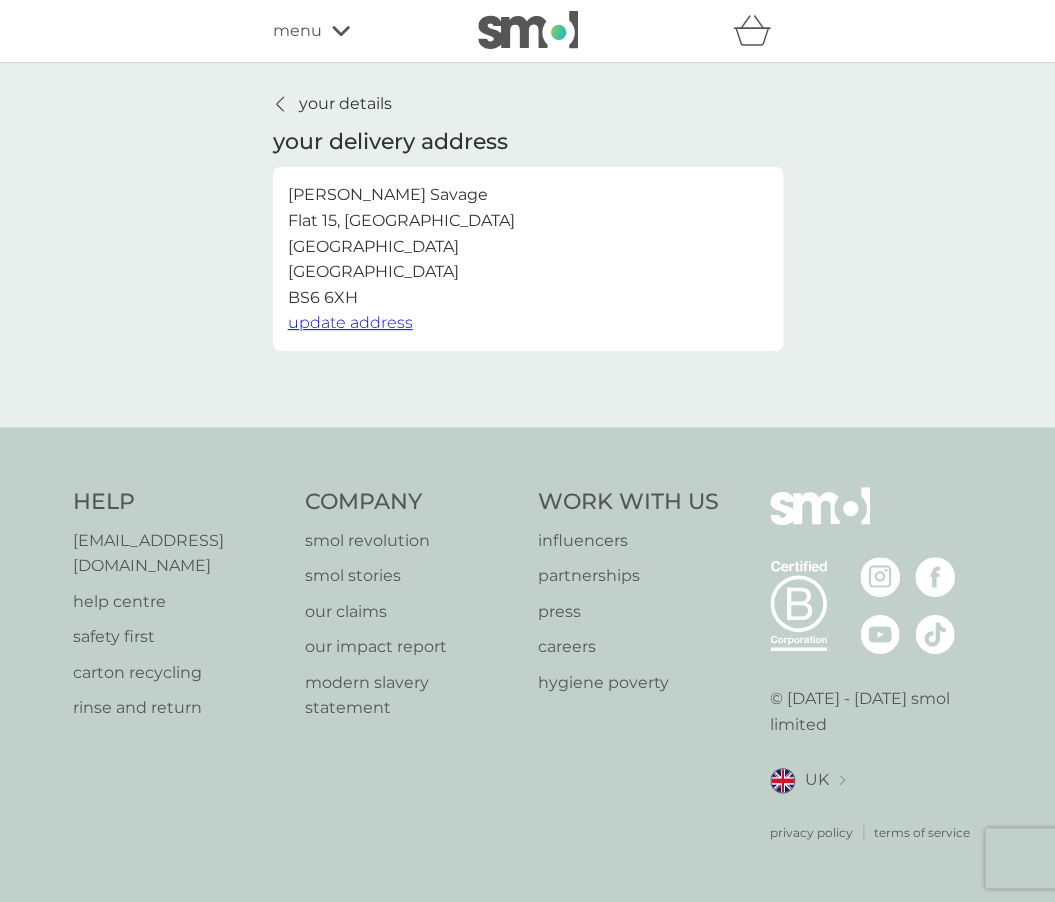 click on "update address" at bounding box center (350, 322) 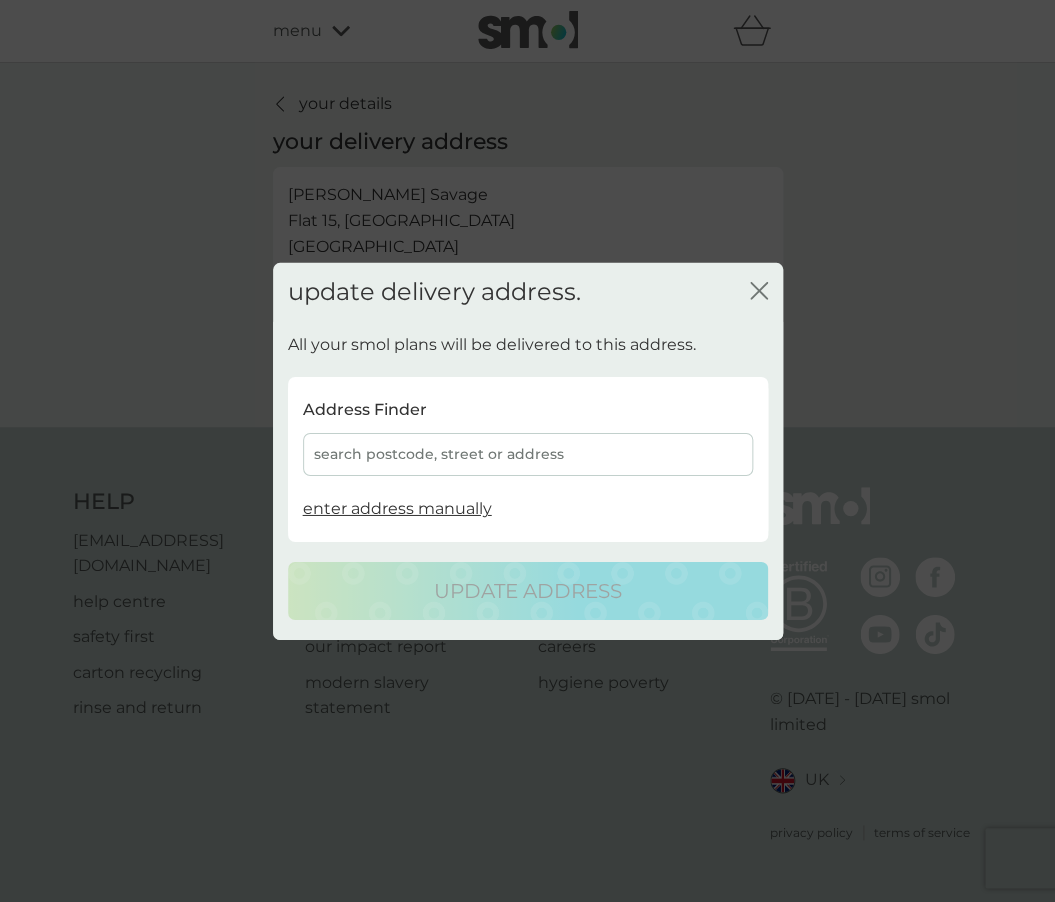 click on "search postcode, street or address" at bounding box center (528, 454) 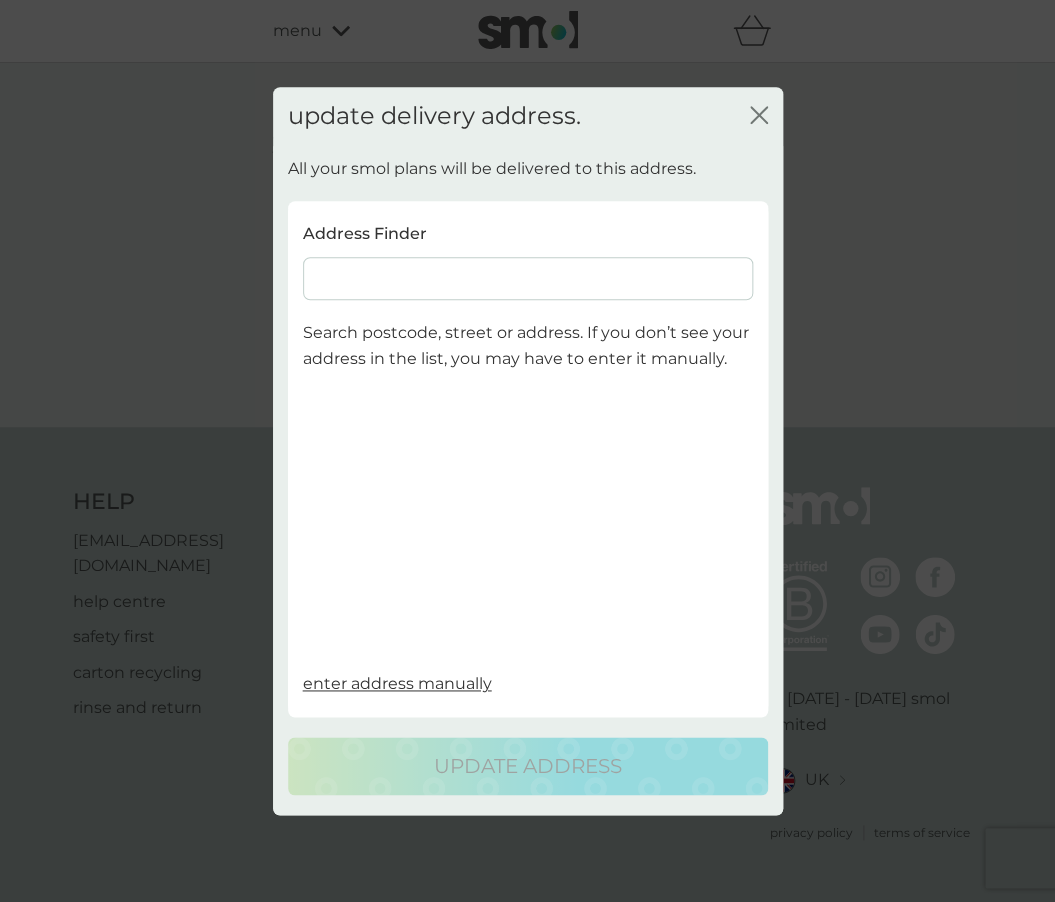 click at bounding box center (528, 278) 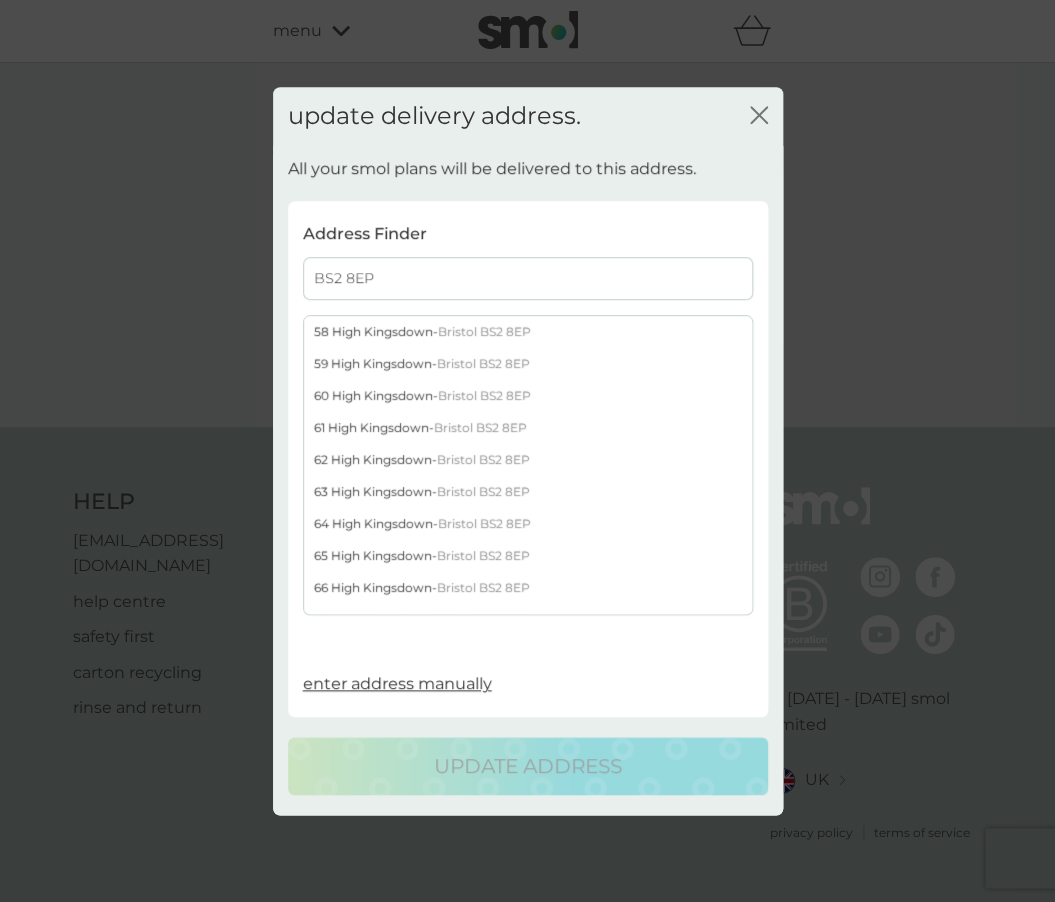 type on "BS2 8EP" 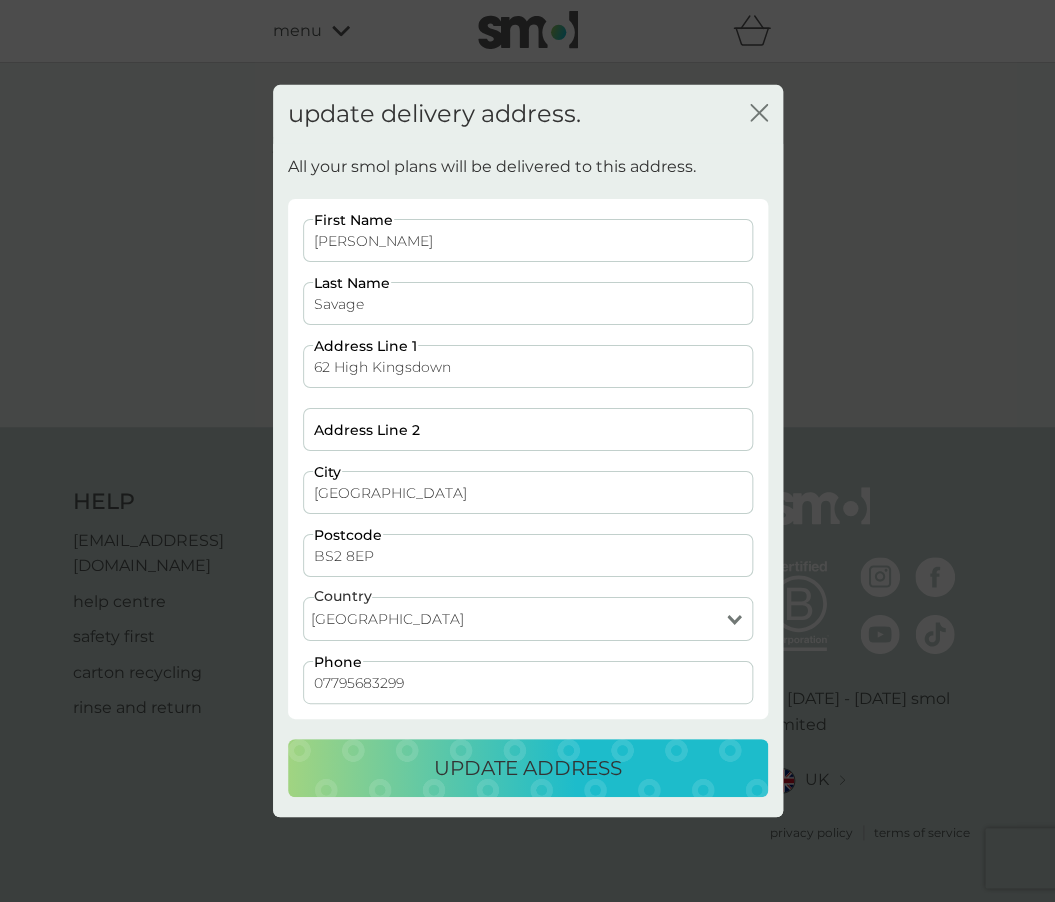 click on "update address" at bounding box center (528, 768) 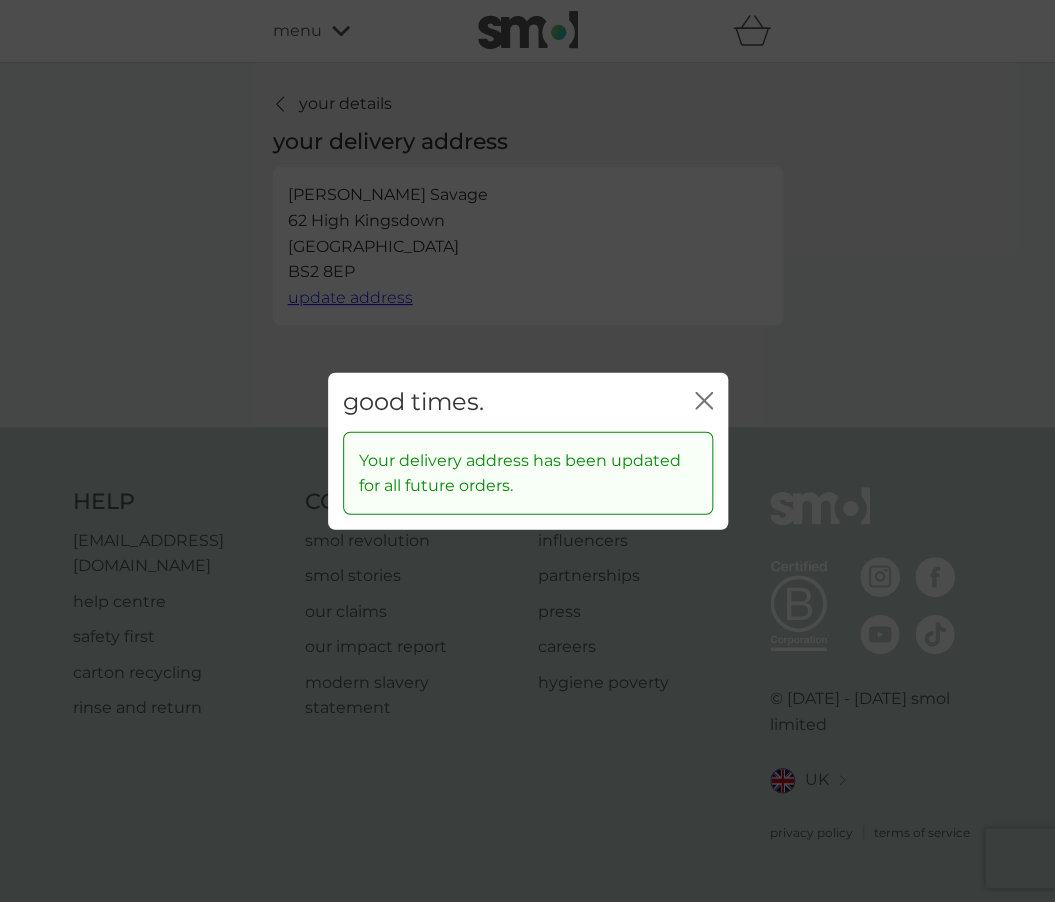 click on "close" 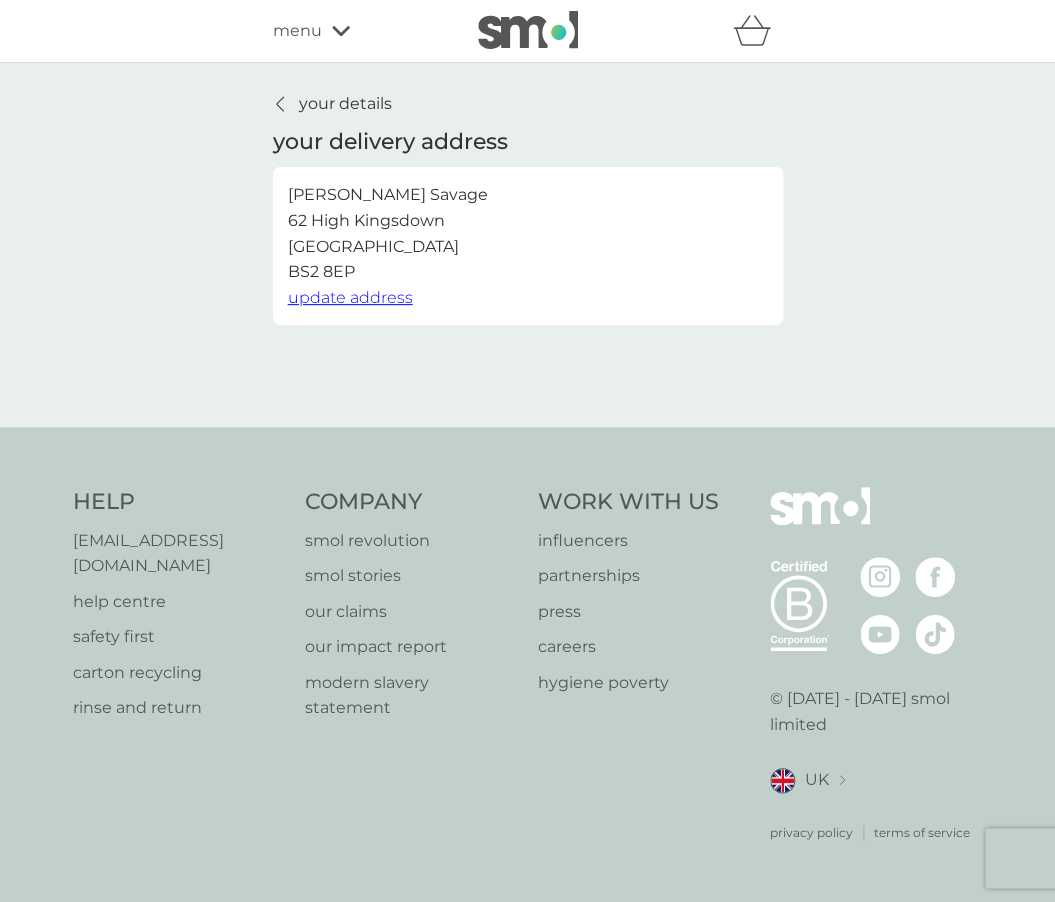 click on "your details" at bounding box center [345, 104] 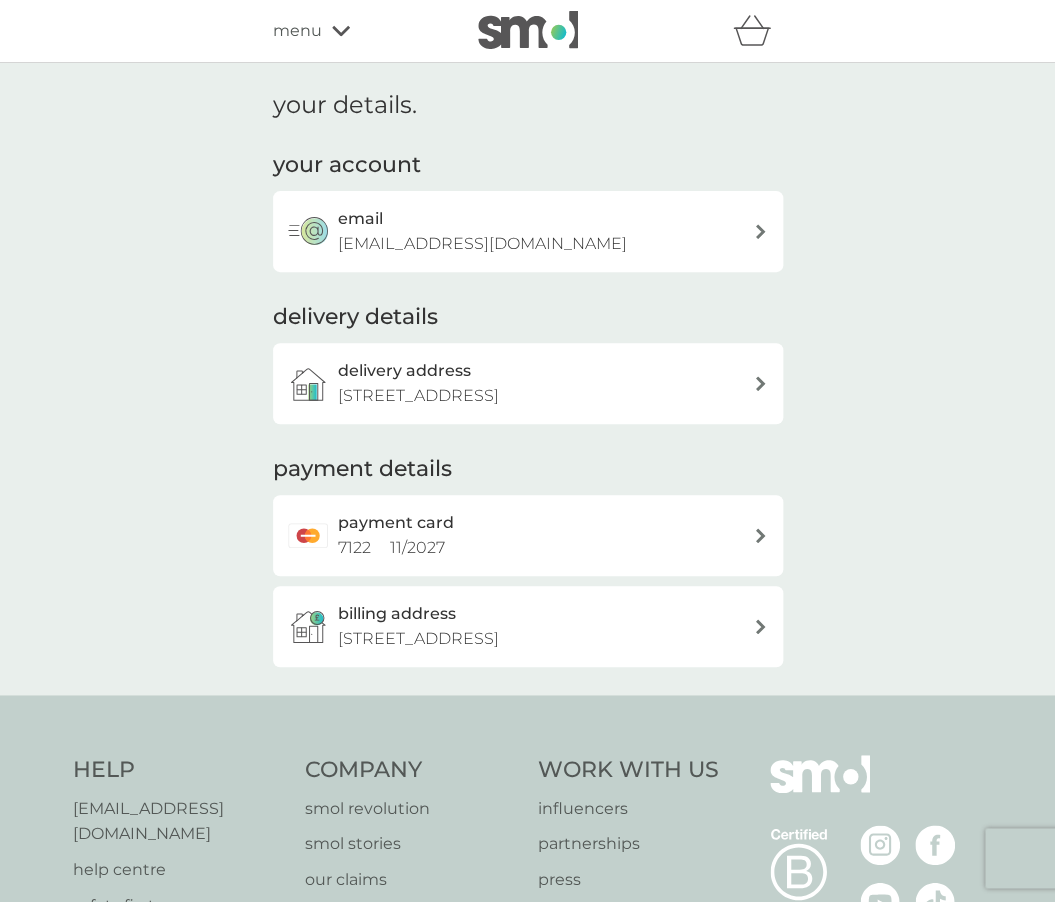 click at bounding box center (760, 626) 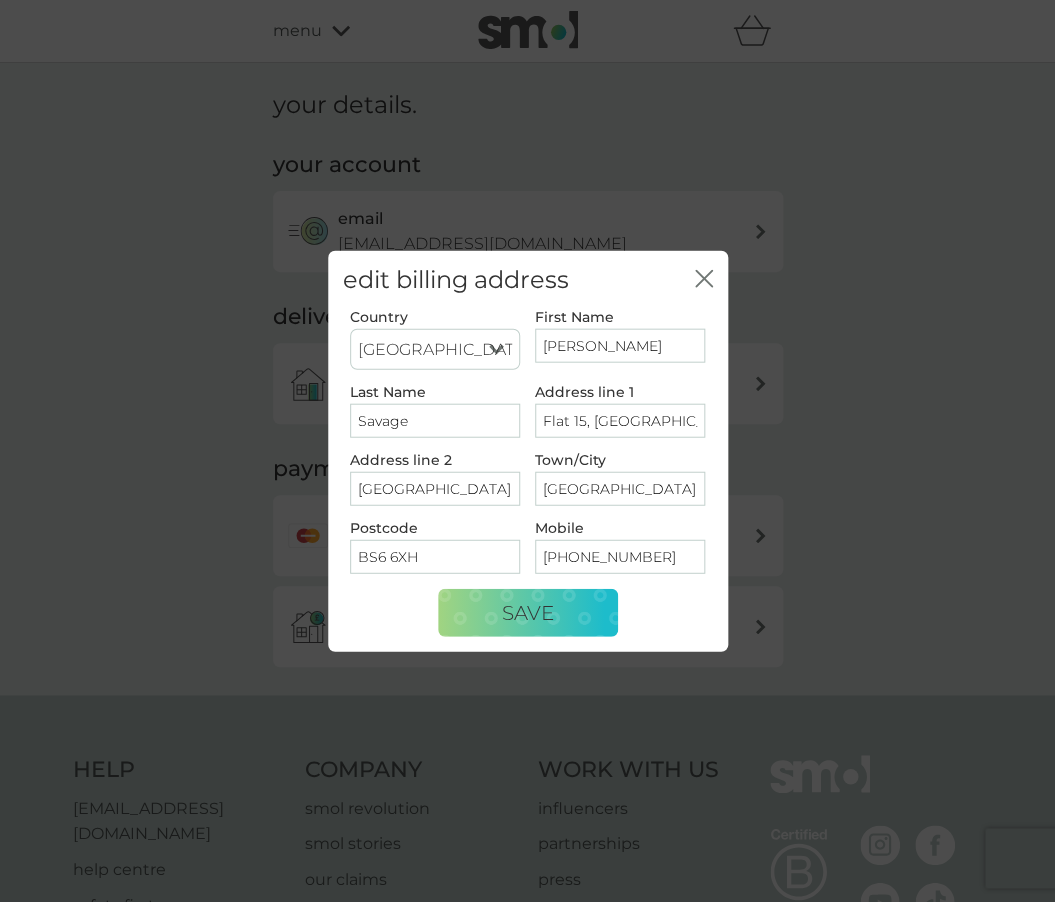 click on "edit billing address close Country [GEOGRAPHIC_DATA] [GEOGRAPHIC_DATA] [GEOGRAPHIC_DATA] [GEOGRAPHIC_DATA] [GEOGRAPHIC_DATA] [GEOGRAPHIC_DATA] [GEOGRAPHIC_DATA] [GEOGRAPHIC_DATA] [GEOGRAPHIC_DATA] [GEOGRAPHIC_DATA] [GEOGRAPHIC_DATA] First Name [PERSON_NAME] Last Name [PERSON_NAME] Address line [GEOGRAPHIC_DATA] Address line [GEOGRAPHIC_DATA]/City [GEOGRAPHIC_DATA] Postcode BS6 6XH Mobile [PHONE_NUMBER] Save" at bounding box center (527, 451) 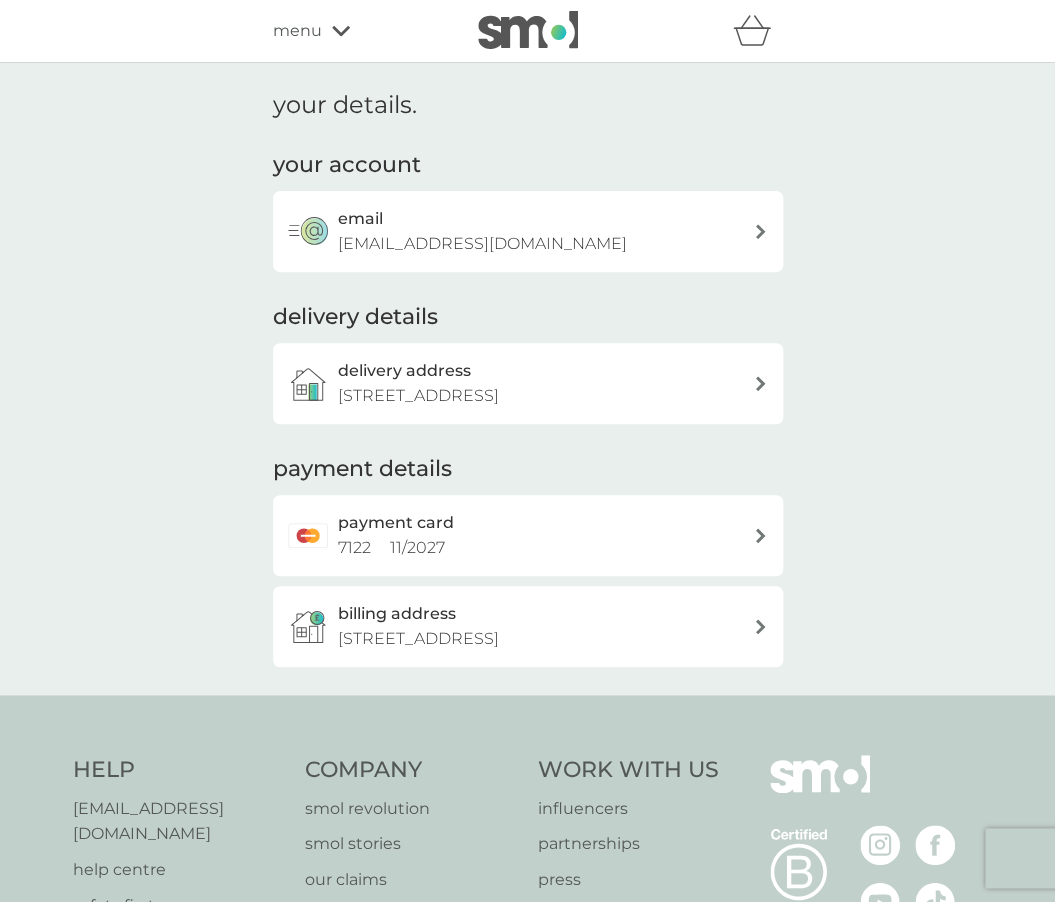 click at bounding box center [760, 535] 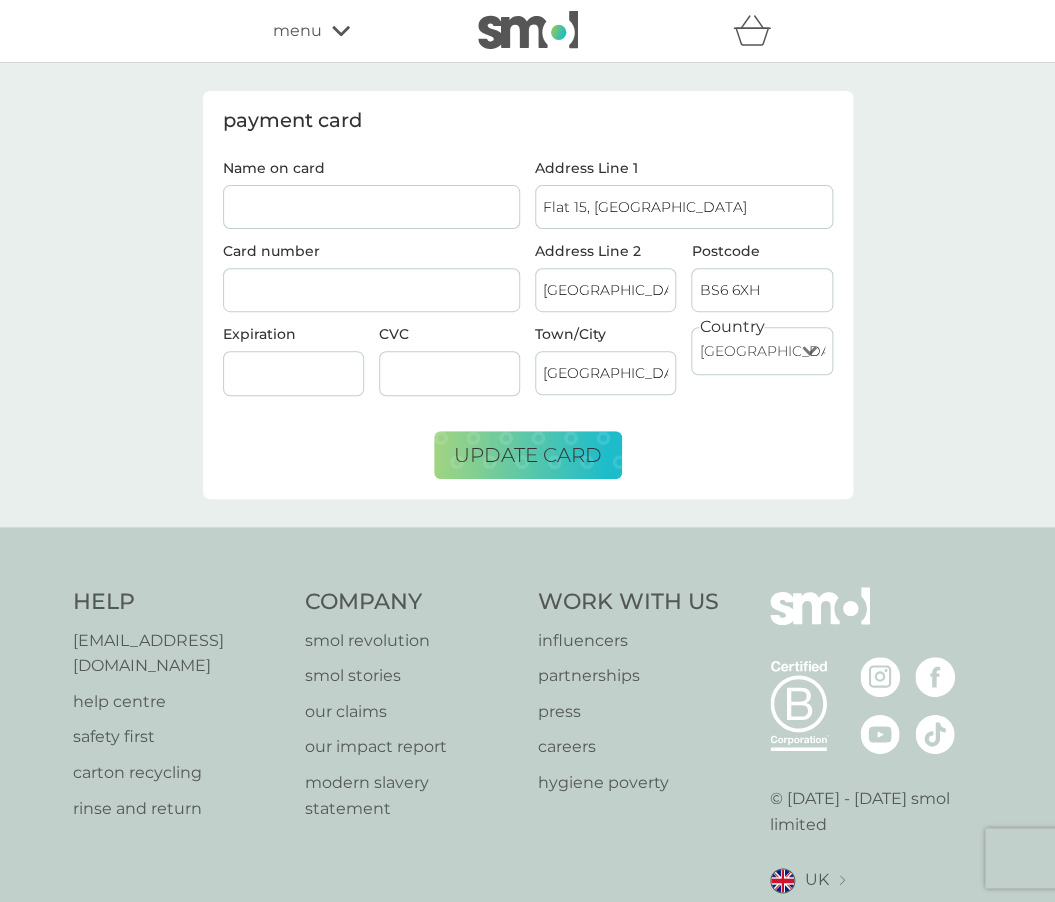 drag, startPoint x: 768, startPoint y: 204, endPoint x: 518, endPoint y: 145, distance: 256.86768 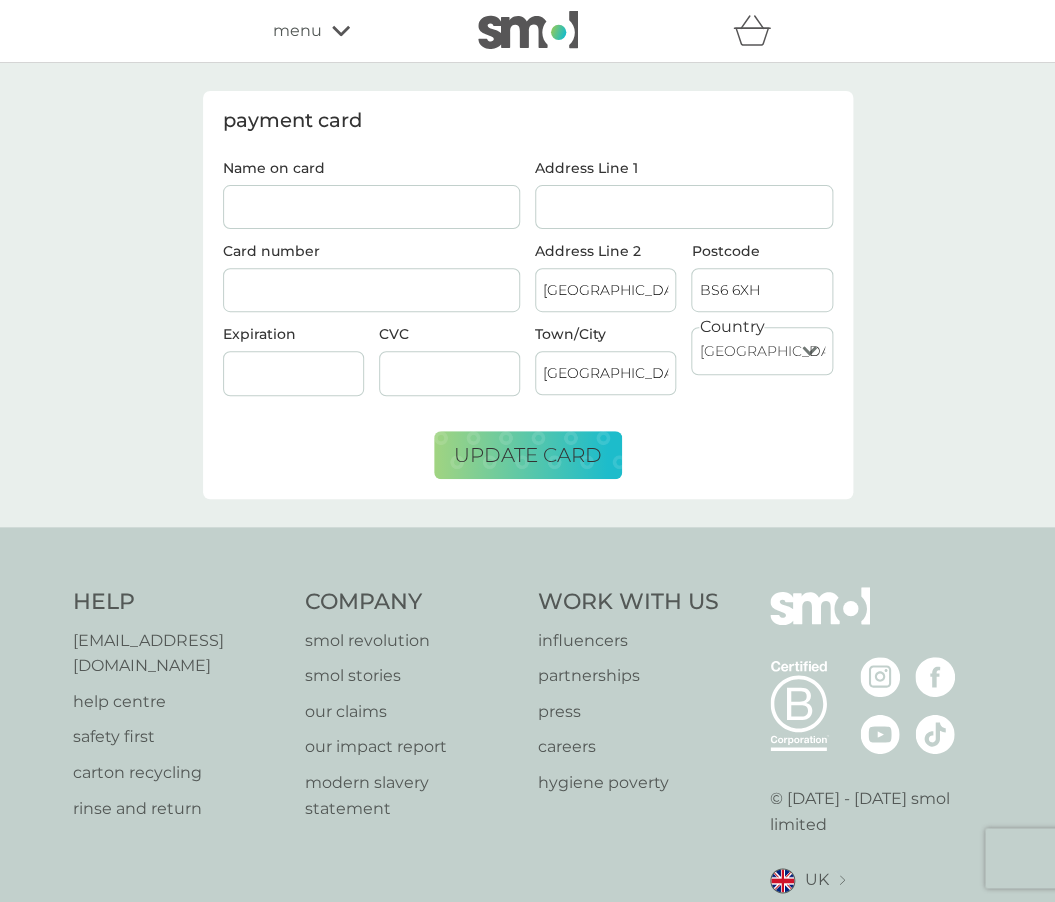 type 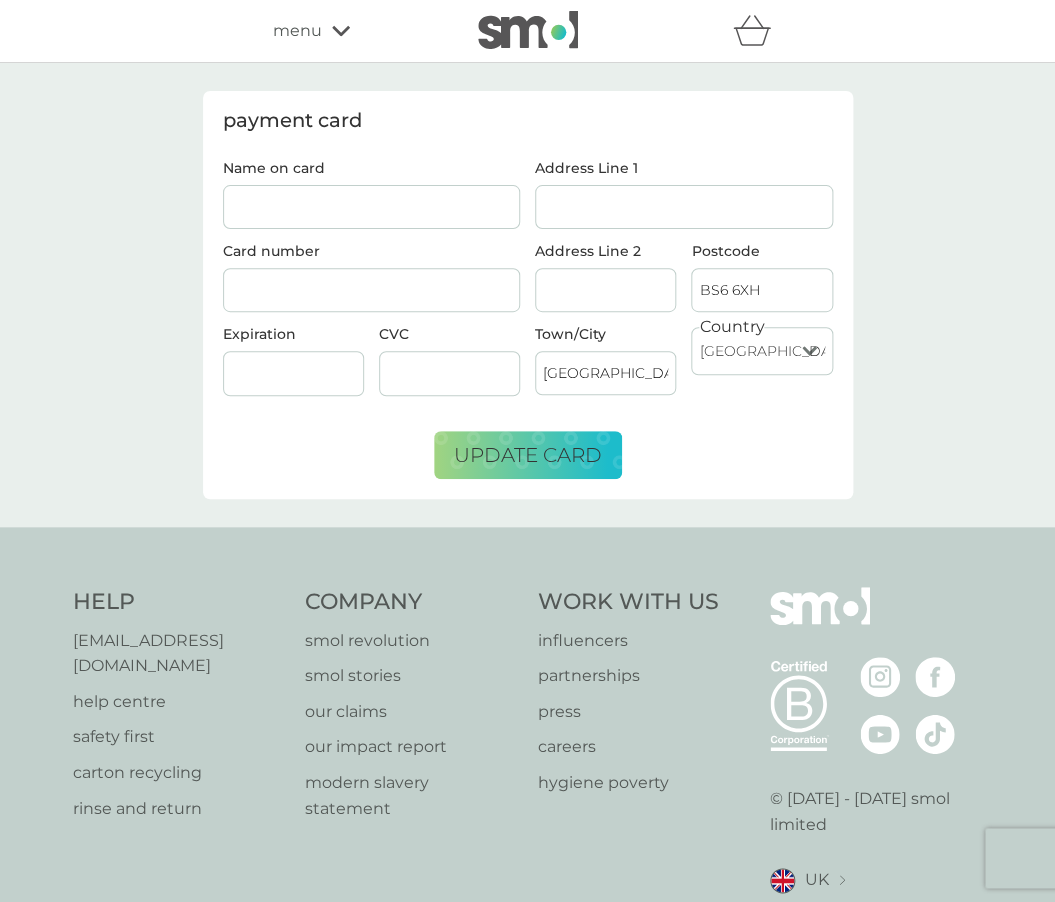 type 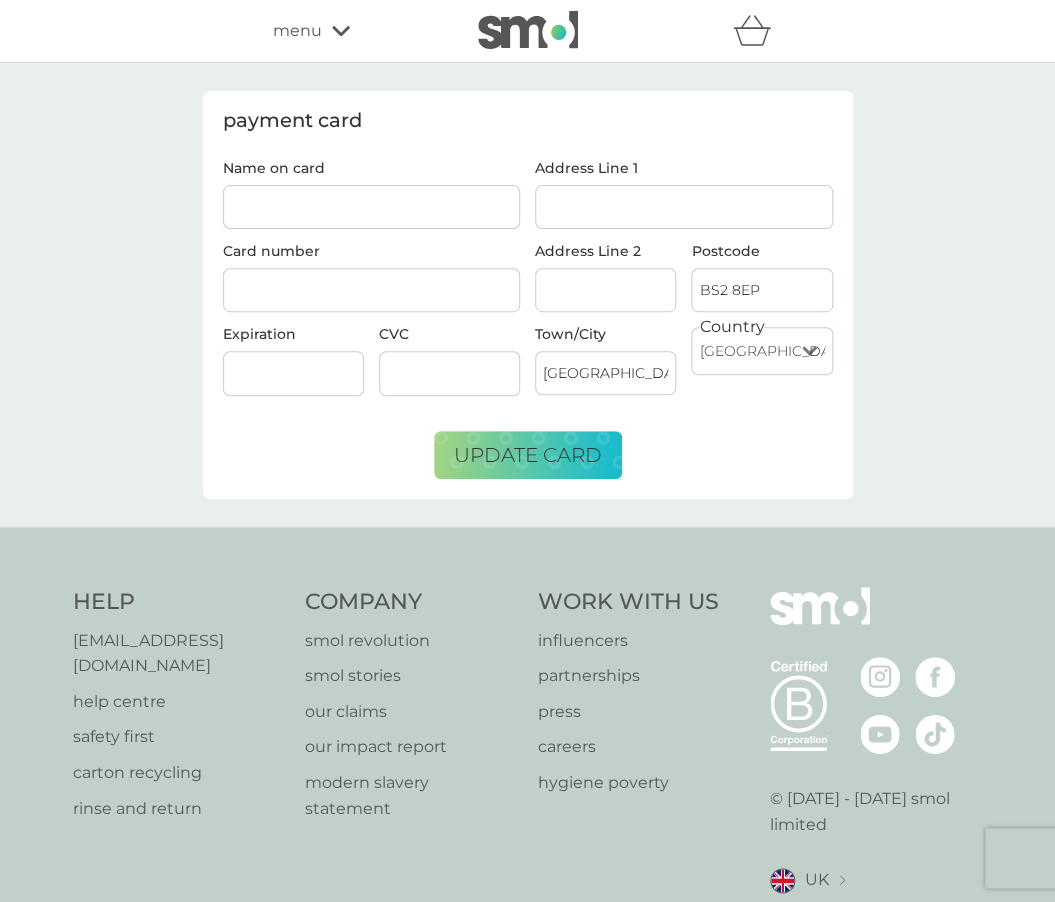 type on "BS2 8EP" 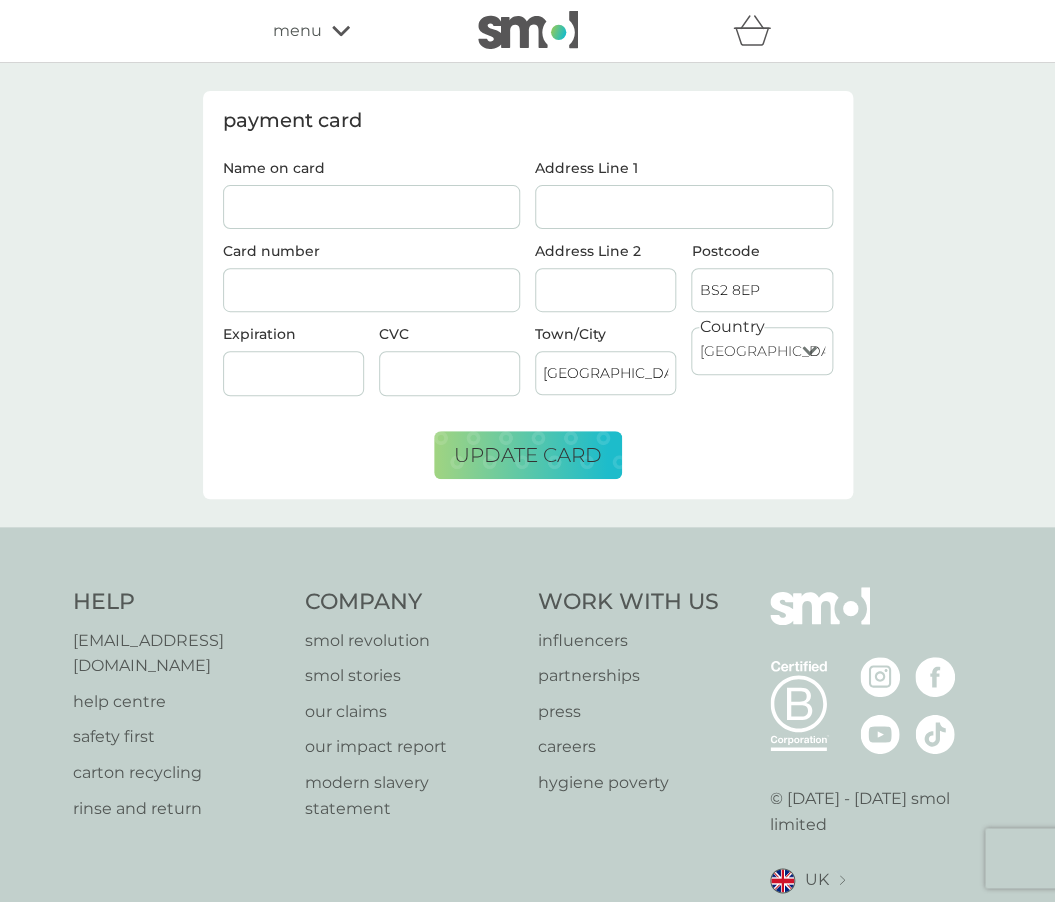 type on "62 High Kingsdown" 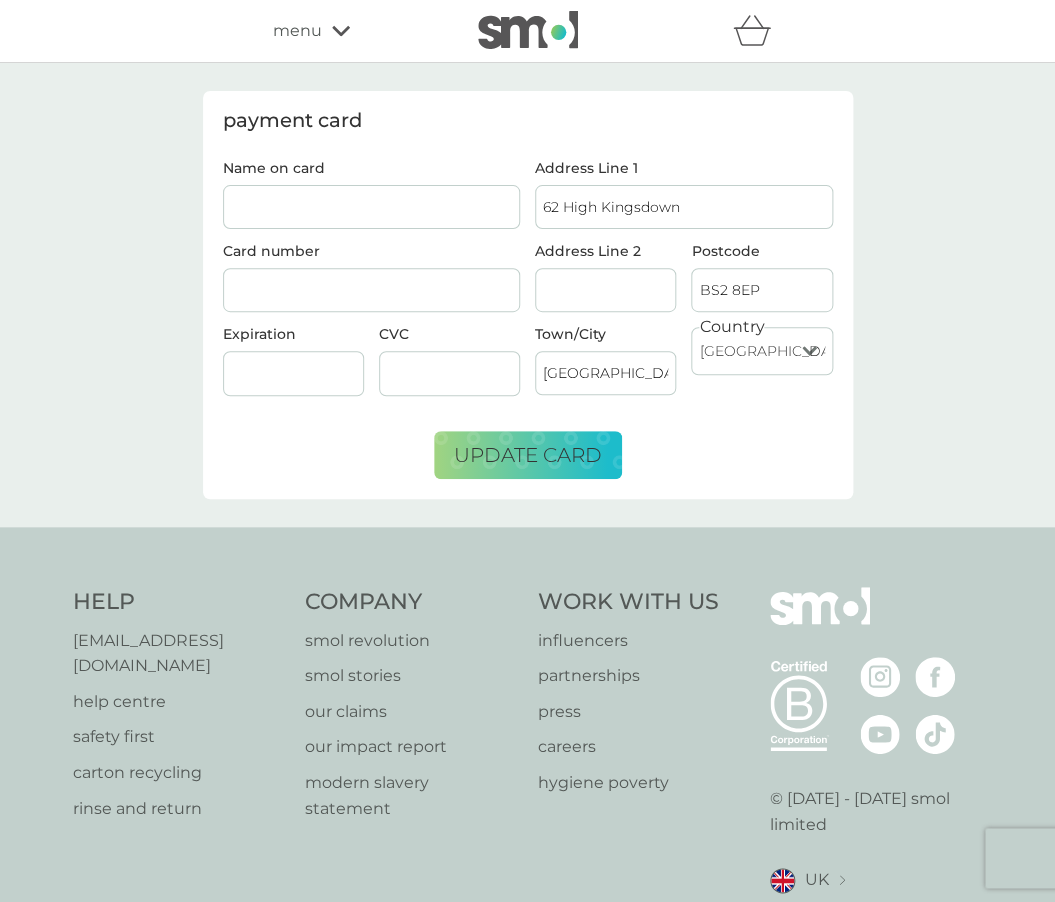 click on "Name on card" at bounding box center (372, 207) 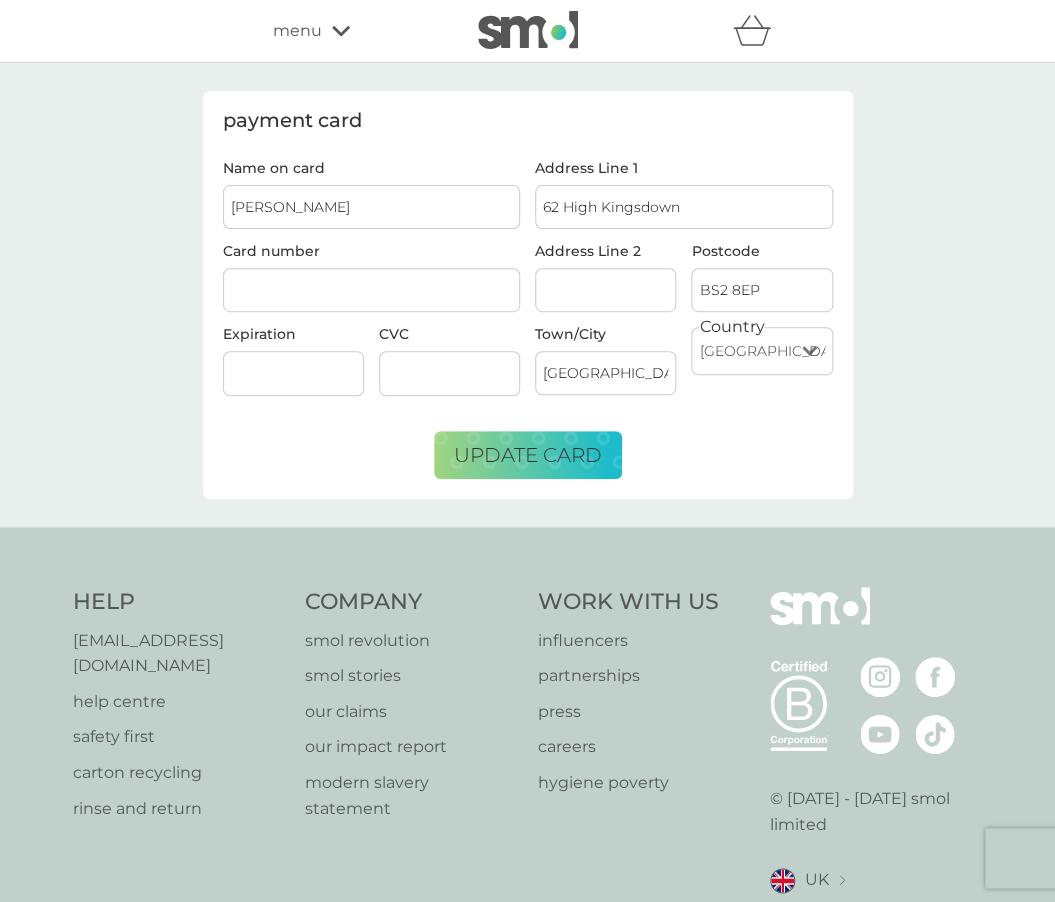 type on "[PERSON_NAME]" 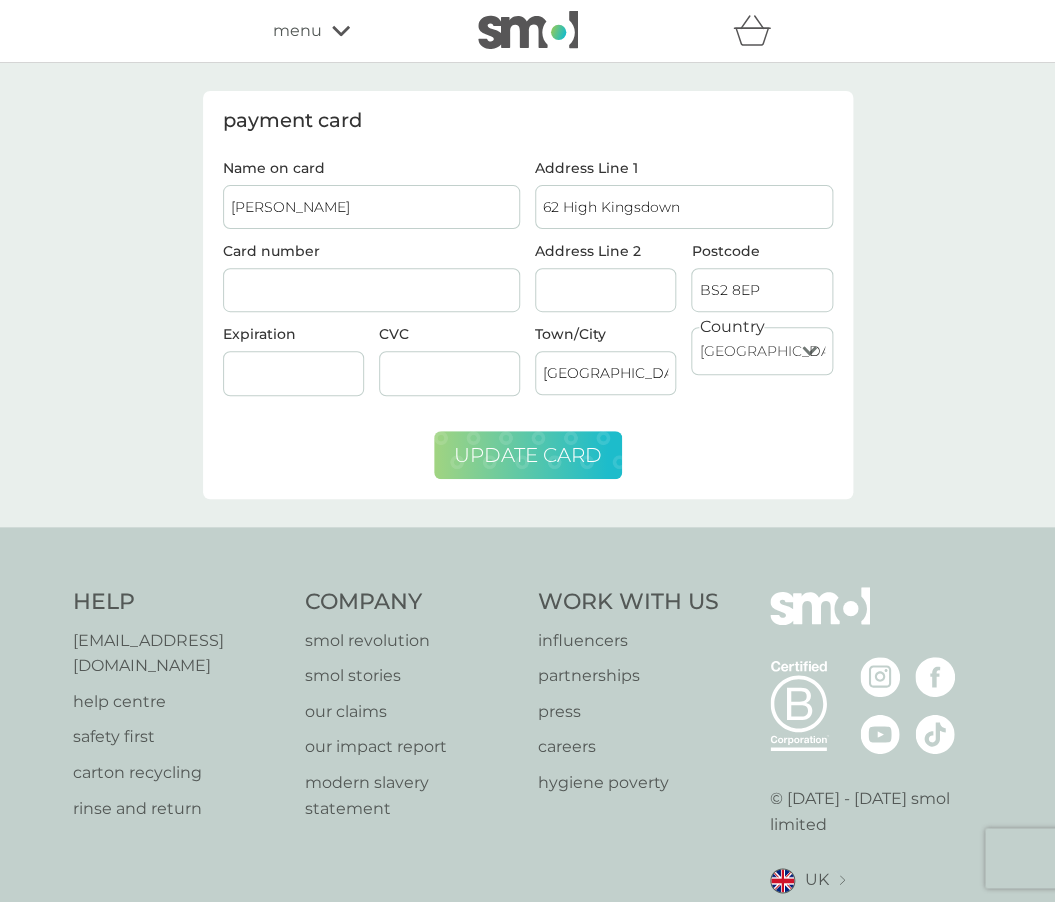 click on "update card" at bounding box center [528, 455] 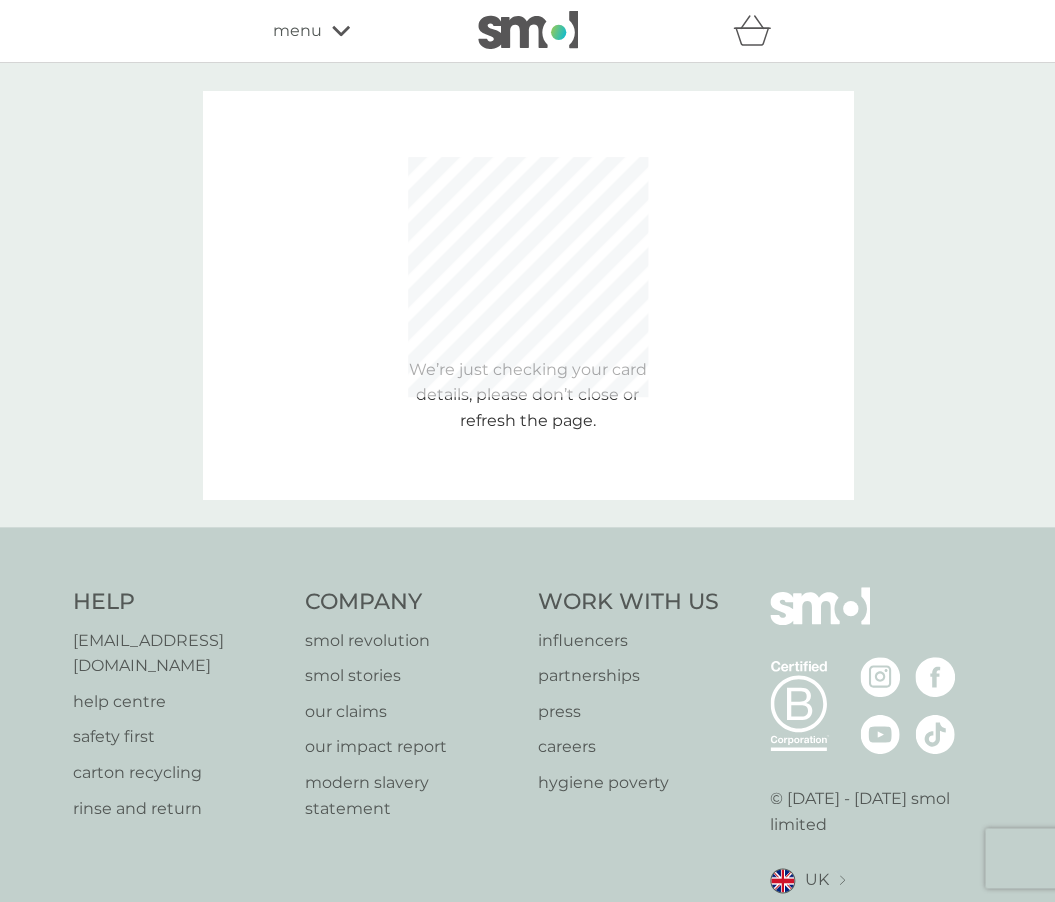 type 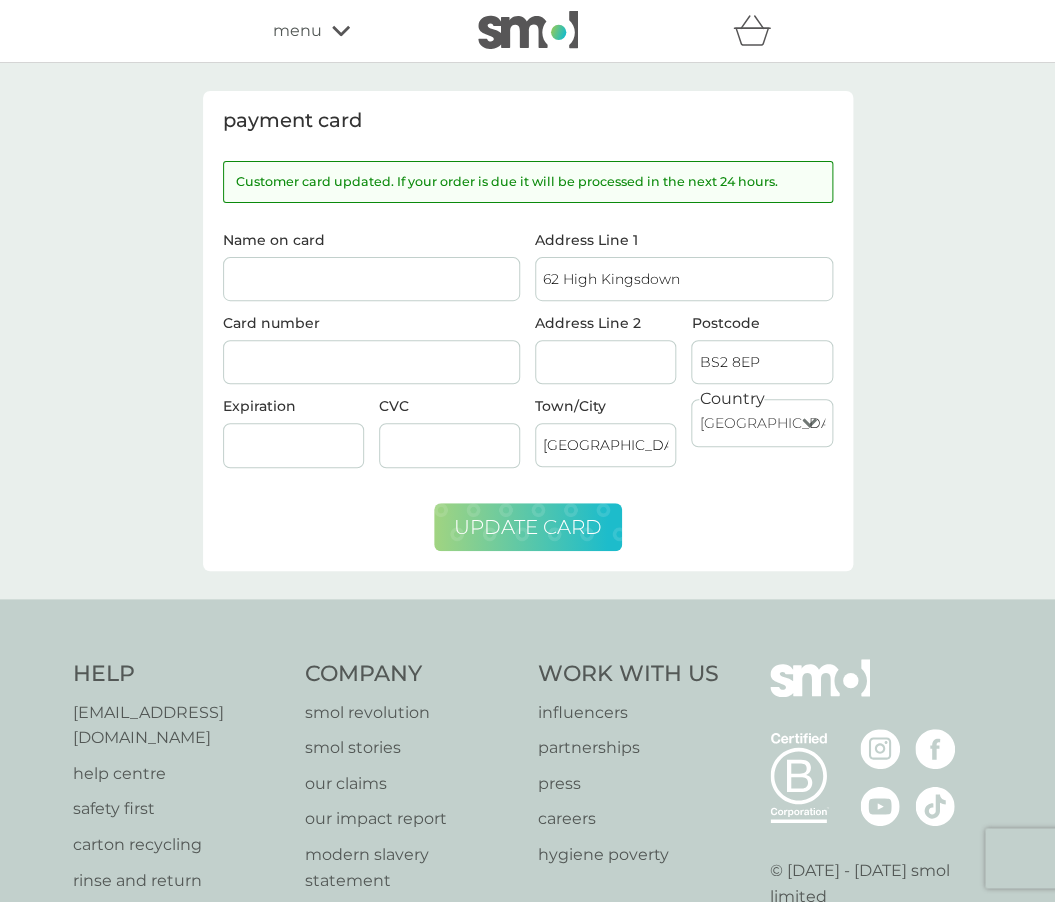 click on "menu" at bounding box center (297, 31) 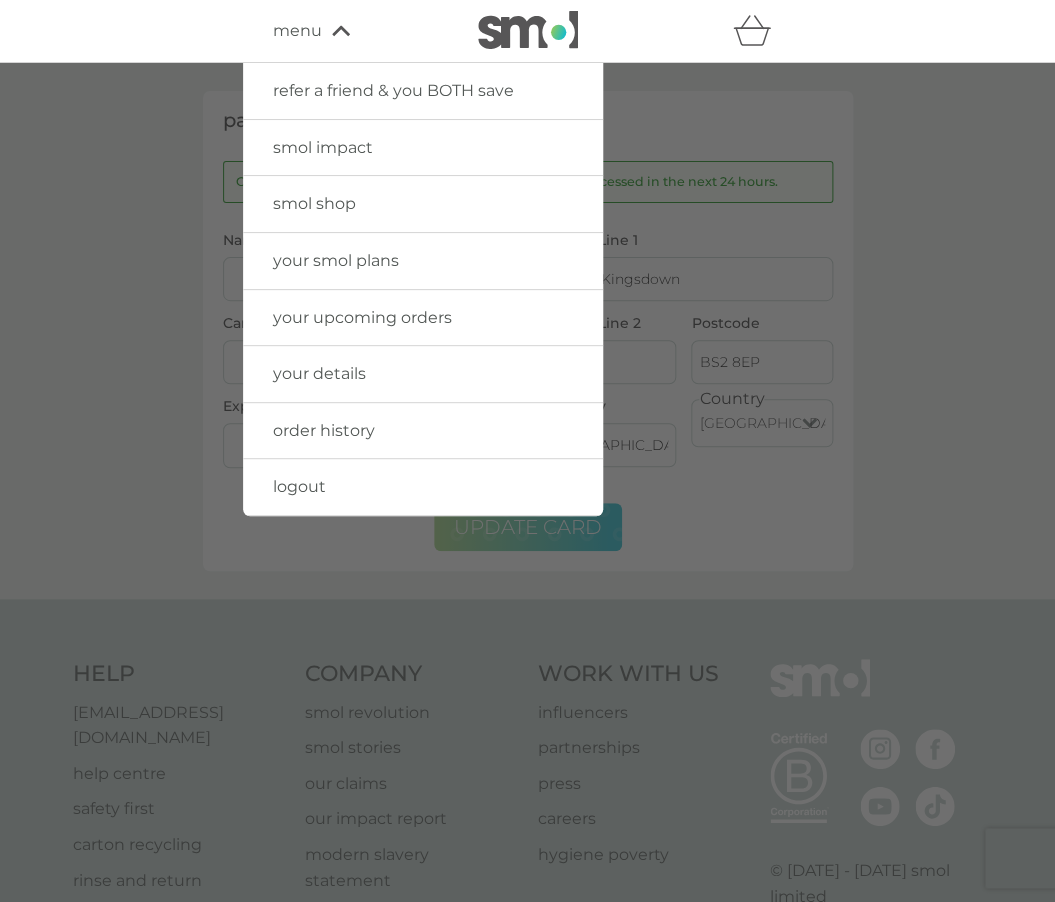 click at bounding box center [528, 30] 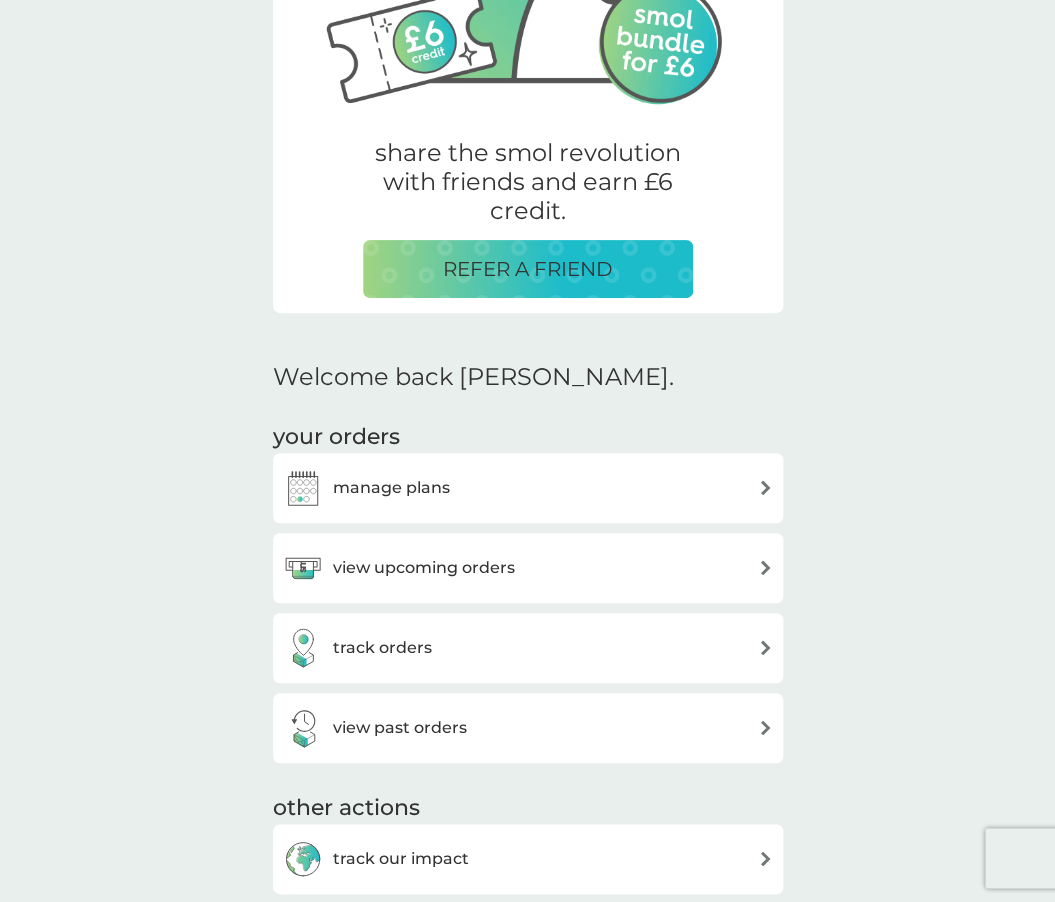 scroll, scrollTop: 297, scrollLeft: 0, axis: vertical 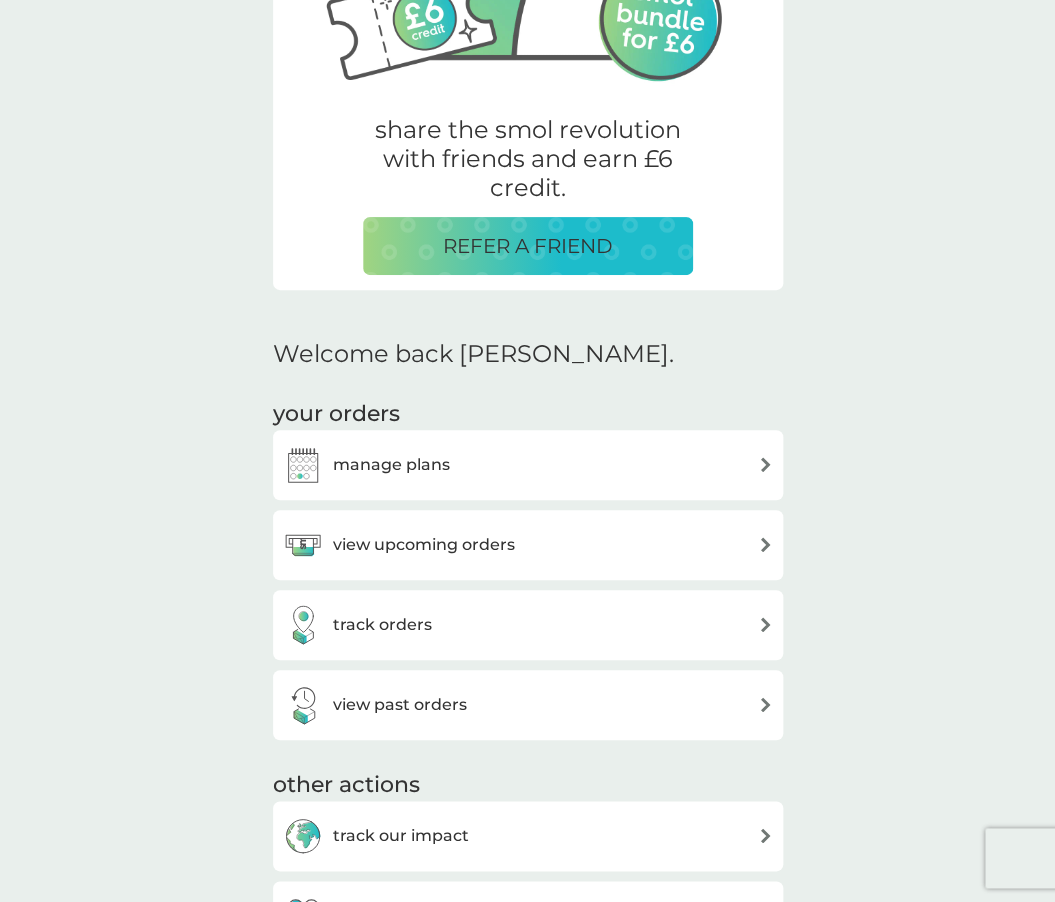 click on "manage plans" at bounding box center (528, 465) 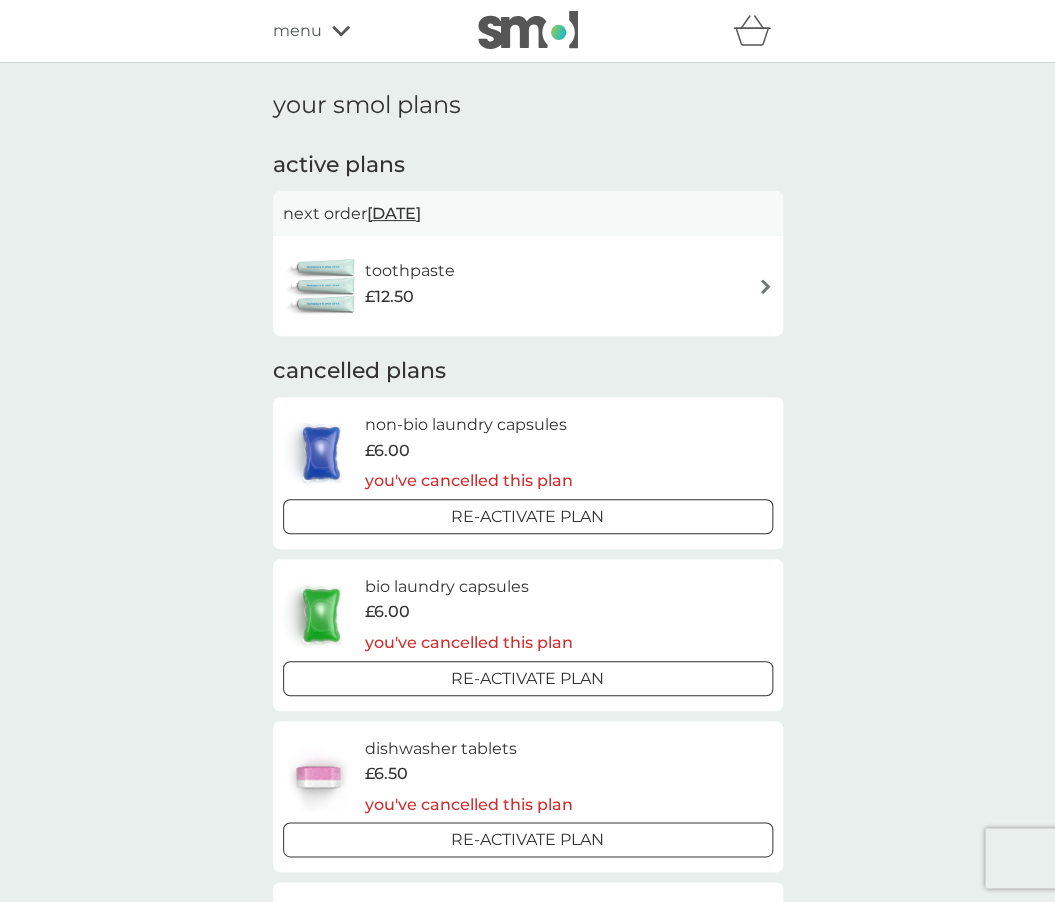 scroll, scrollTop: 6, scrollLeft: 0, axis: vertical 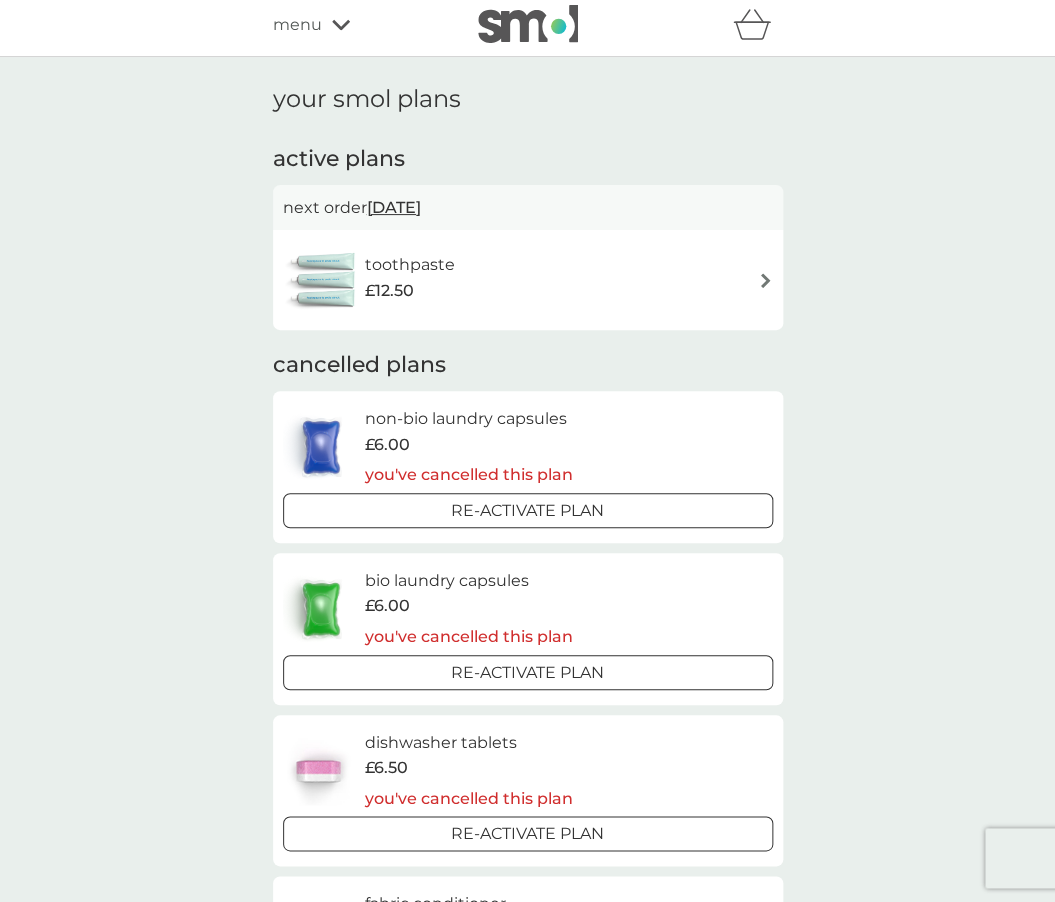 click on "[DATE]" at bounding box center [394, 207] 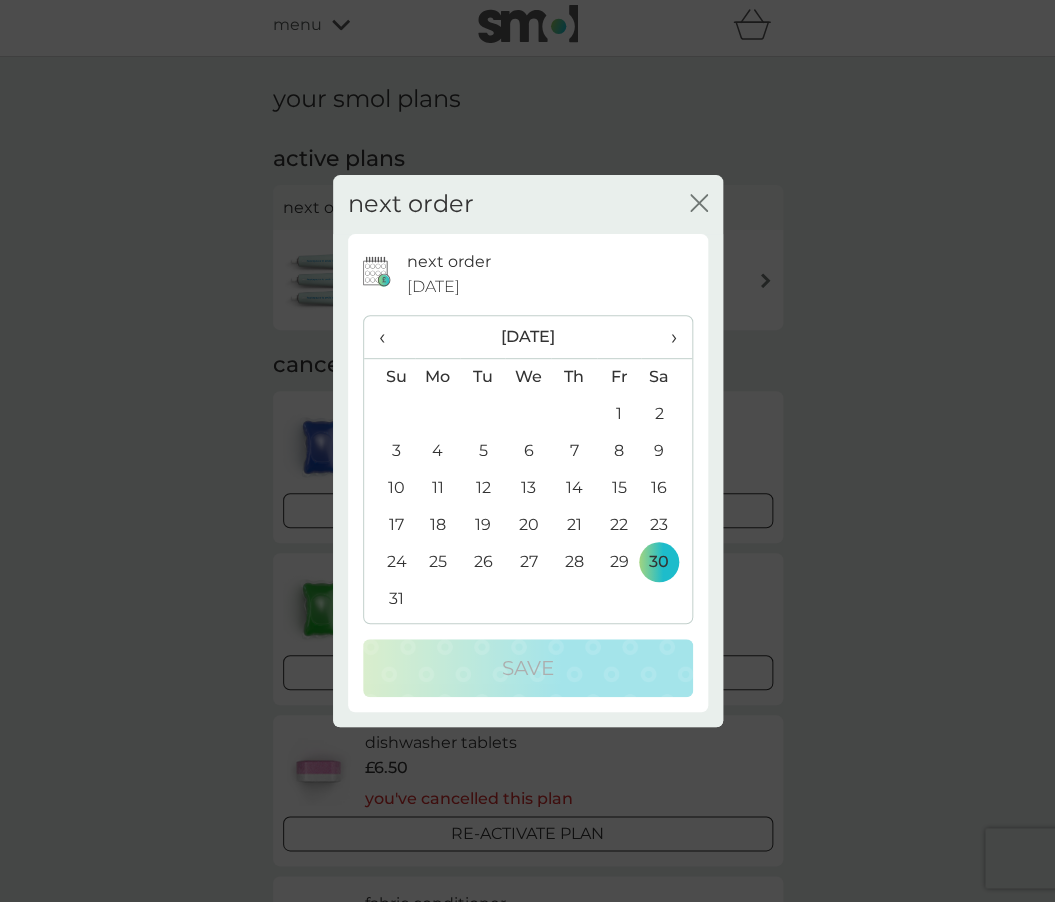 click on "‹" at bounding box center [389, 337] 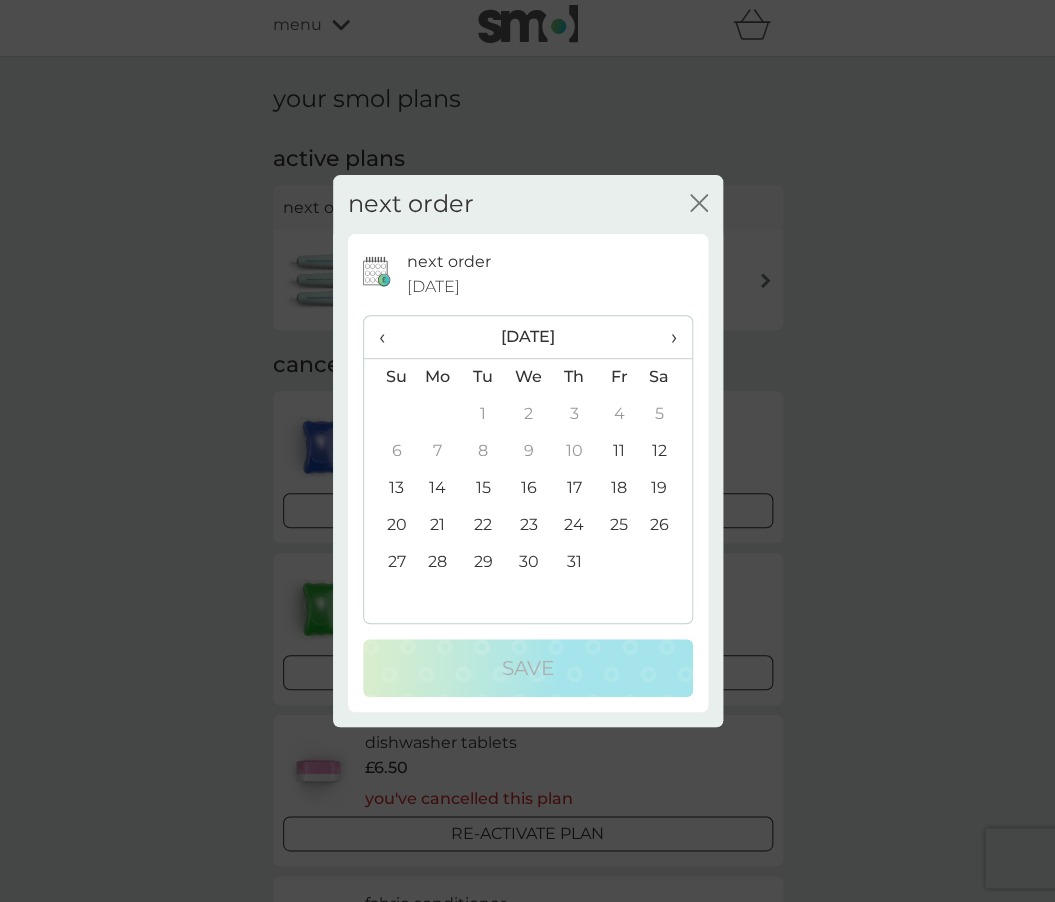 click on "14" at bounding box center (438, 488) 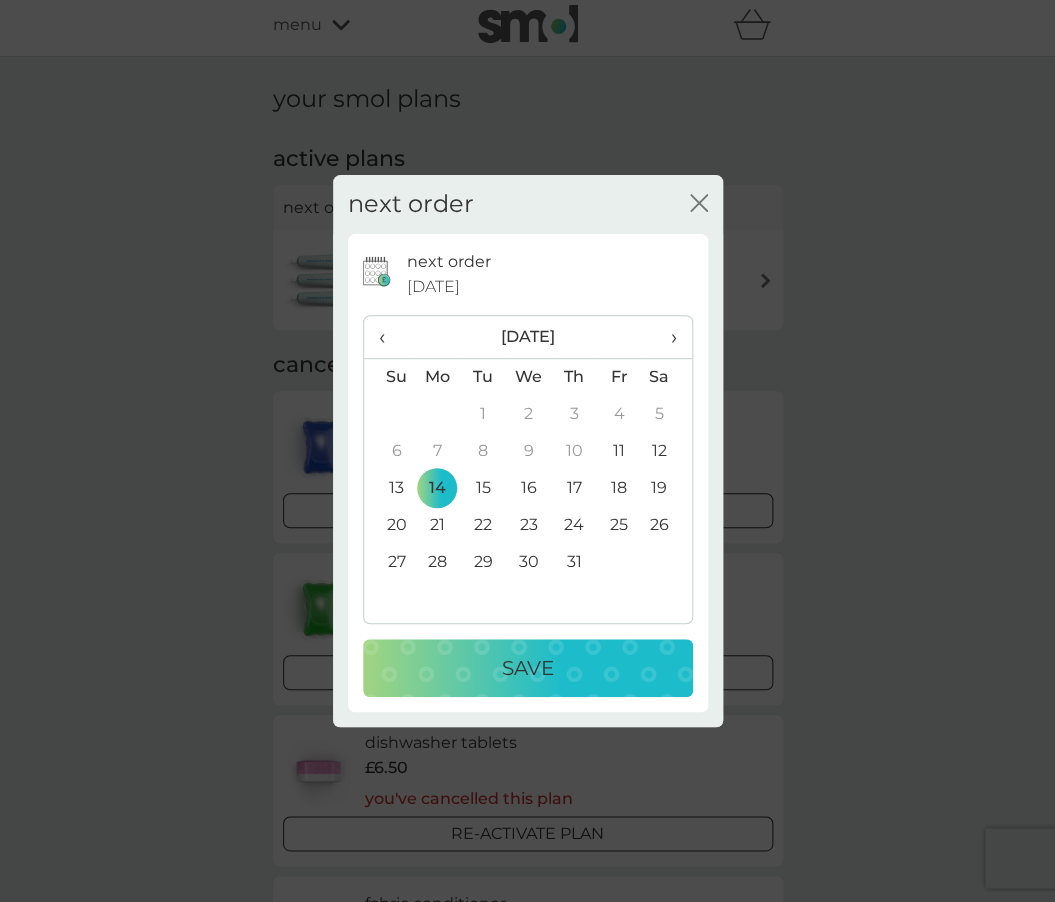 click on "Save" at bounding box center (528, 668) 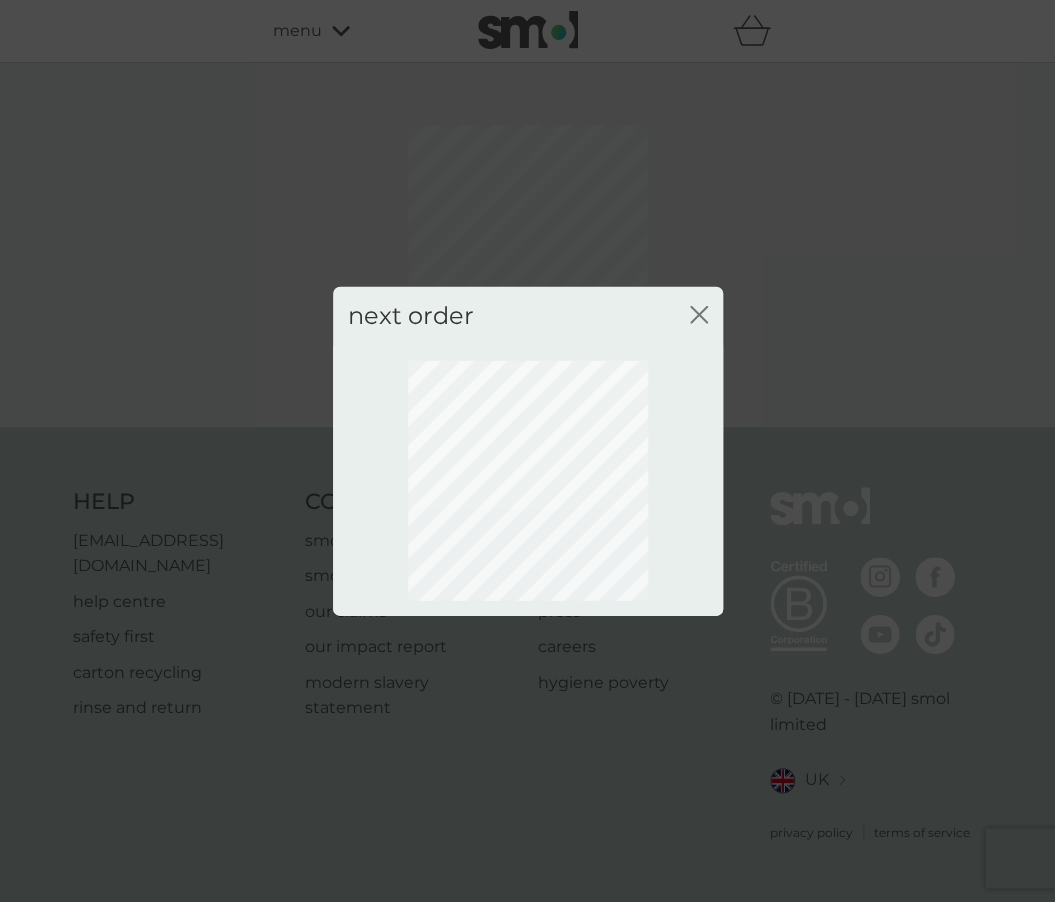 scroll, scrollTop: 0, scrollLeft: 0, axis: both 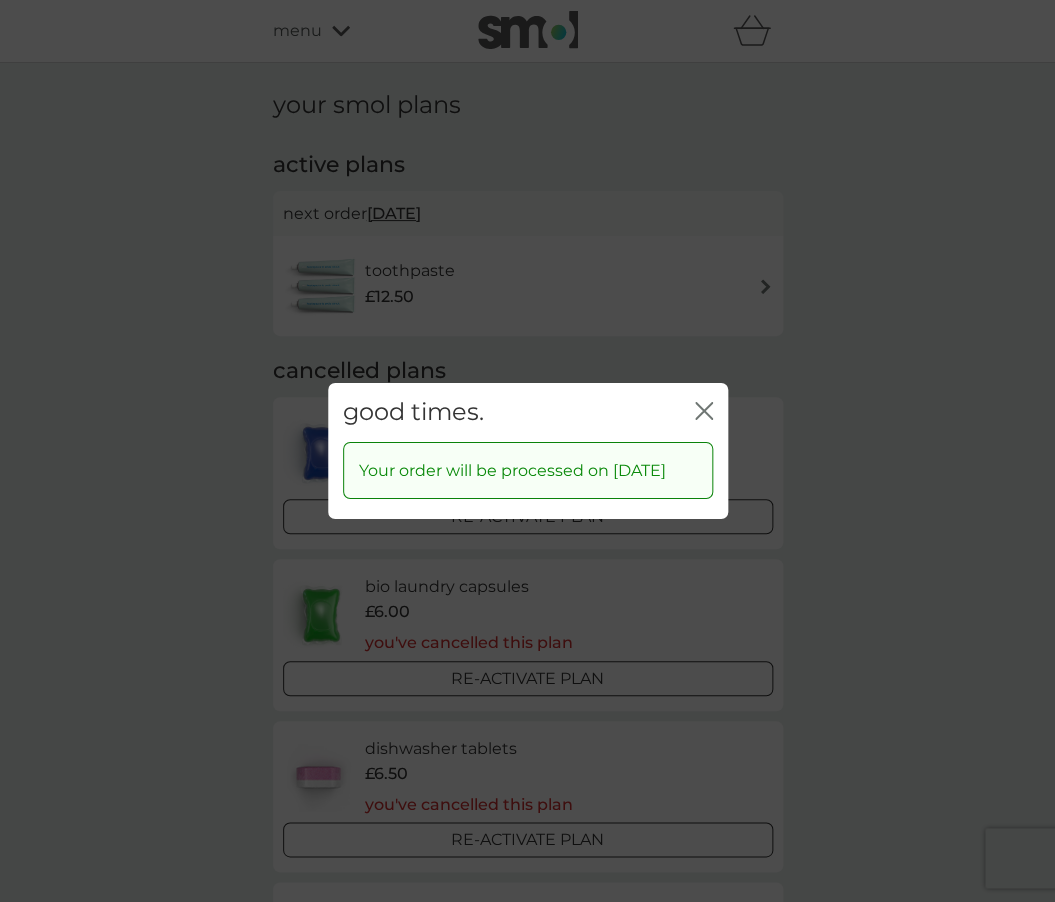 click on "close" 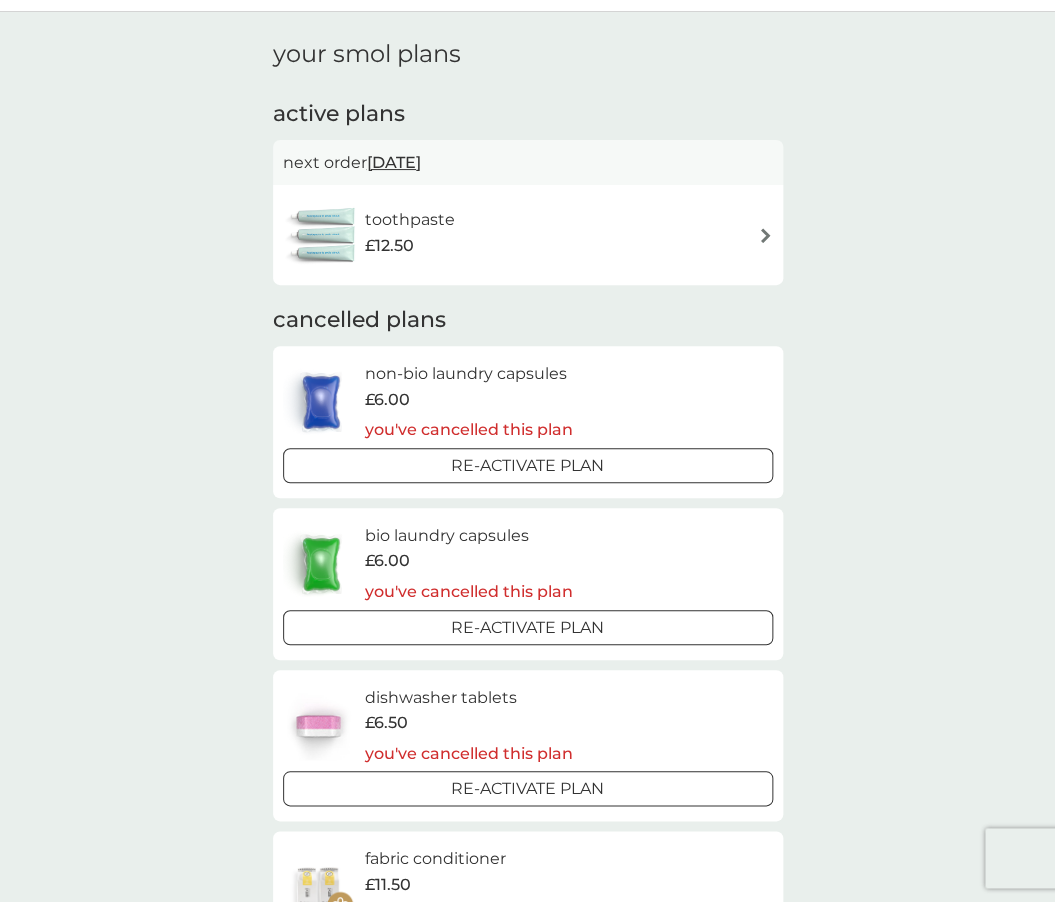 scroll, scrollTop: 0, scrollLeft: 0, axis: both 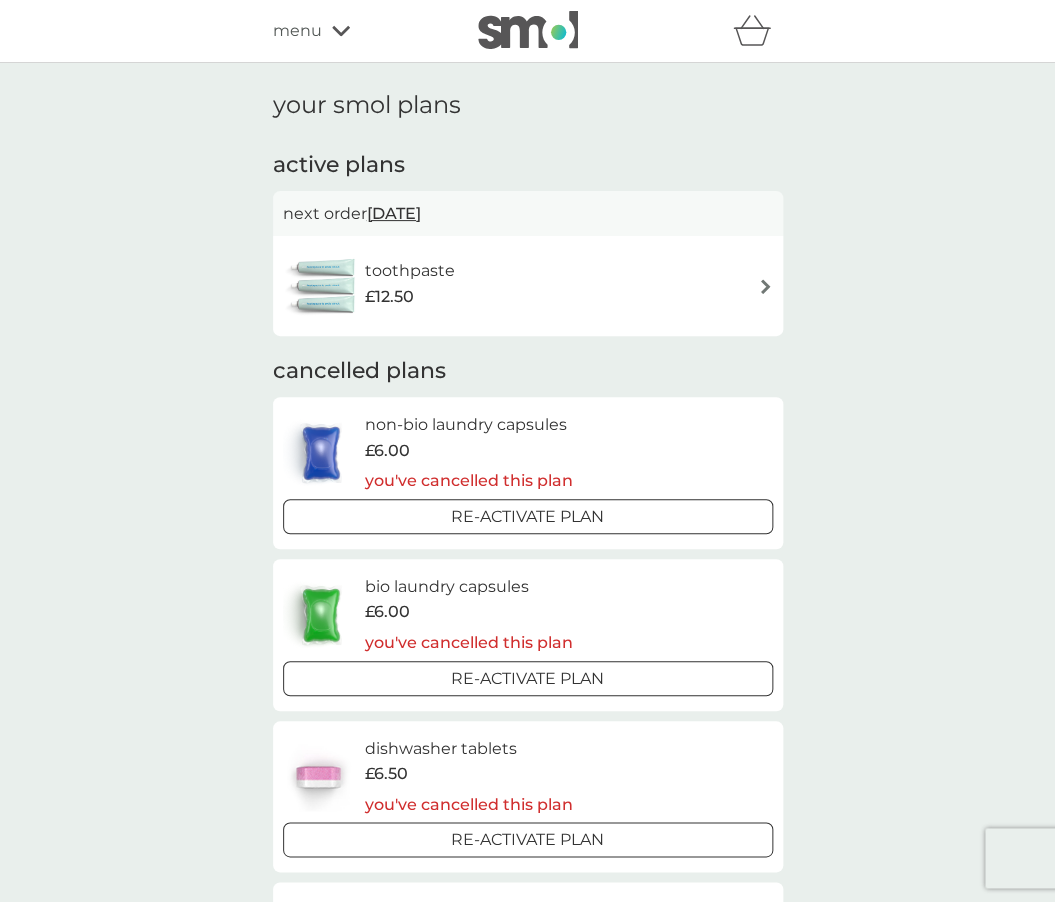 click on "menu" at bounding box center (358, 31) 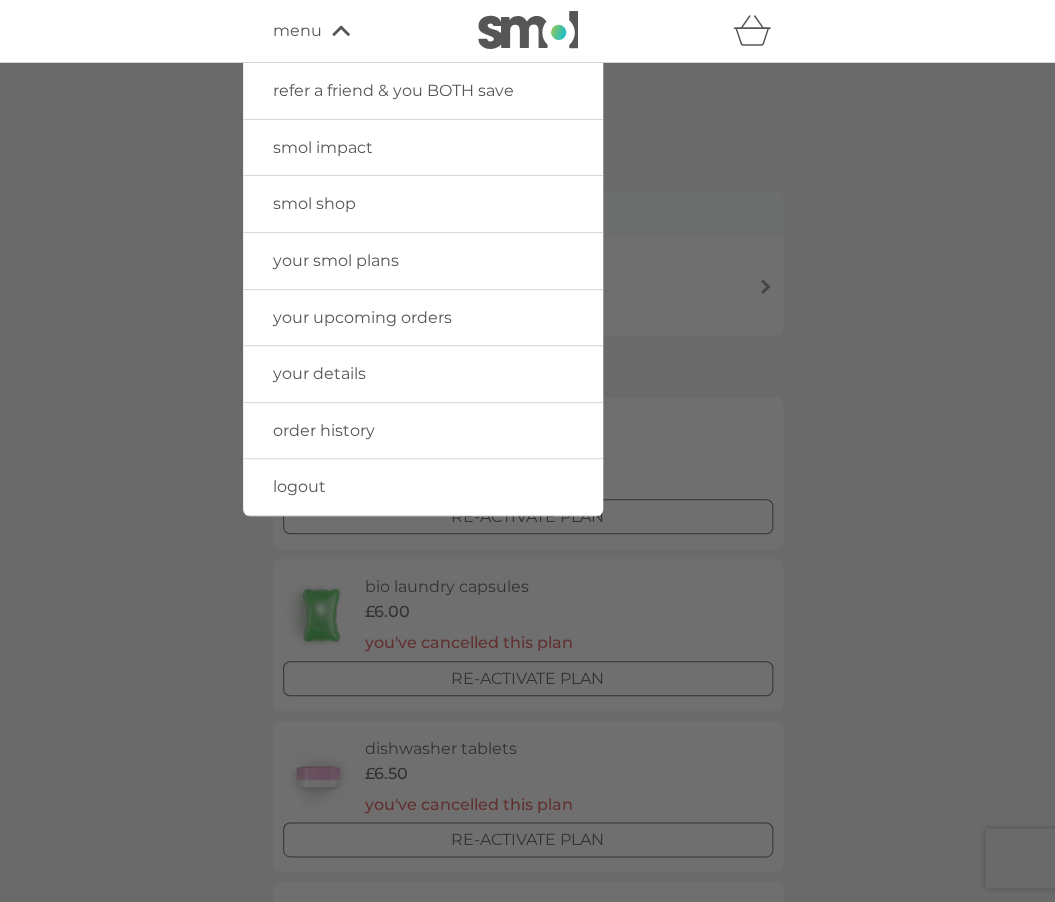 click on "smol shop" at bounding box center [314, 203] 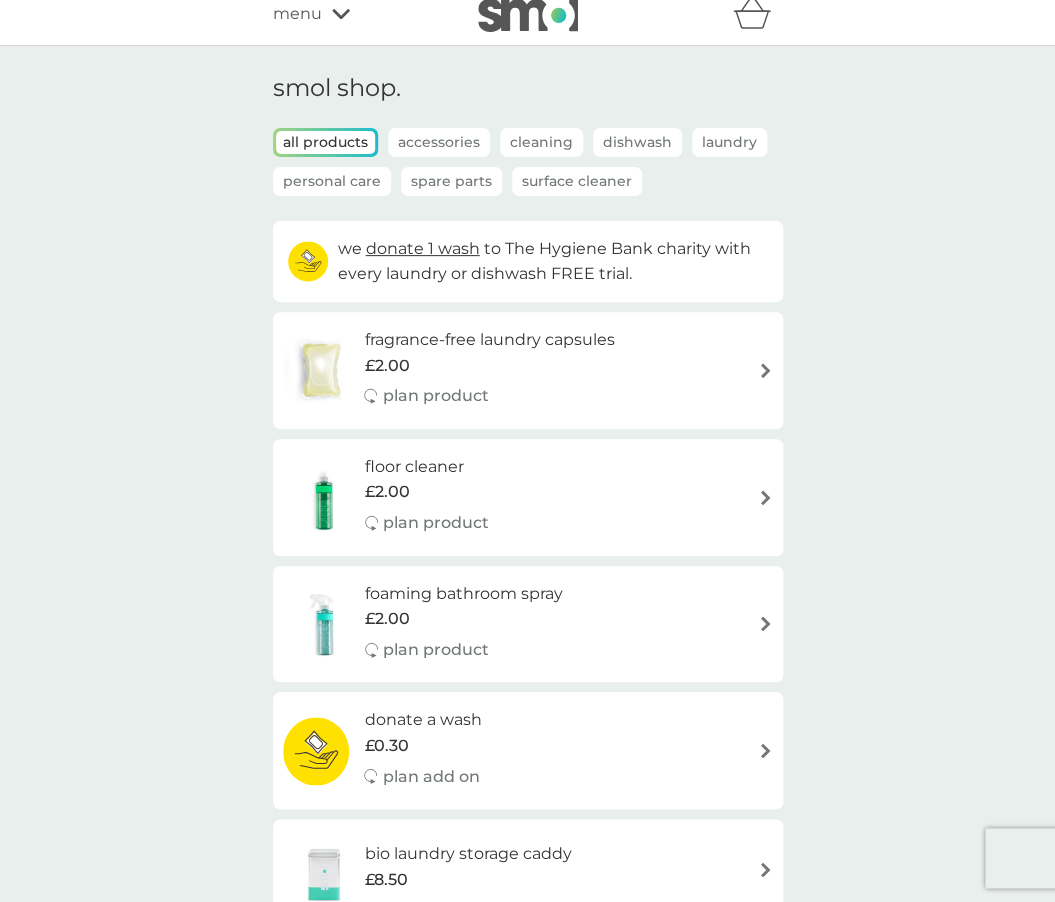 scroll, scrollTop: 0, scrollLeft: 0, axis: both 